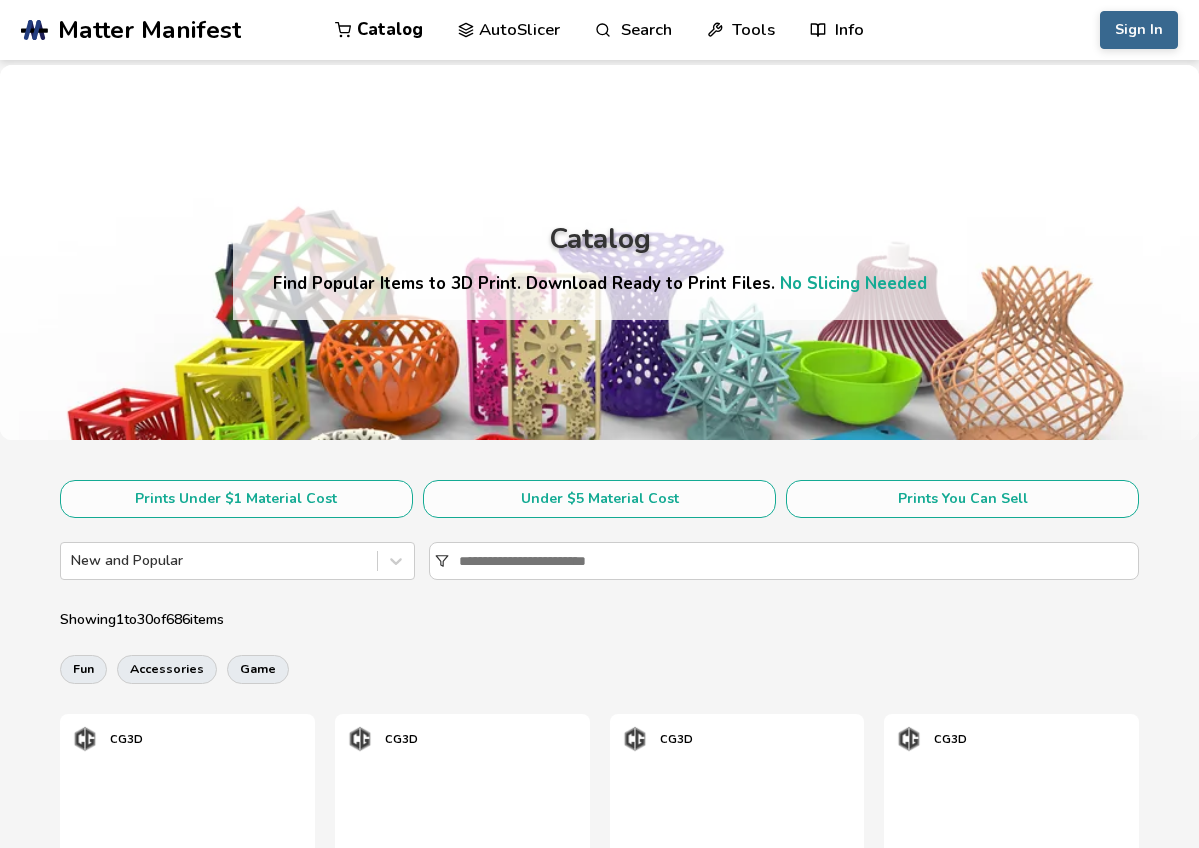 scroll, scrollTop: 0, scrollLeft: 0, axis: both 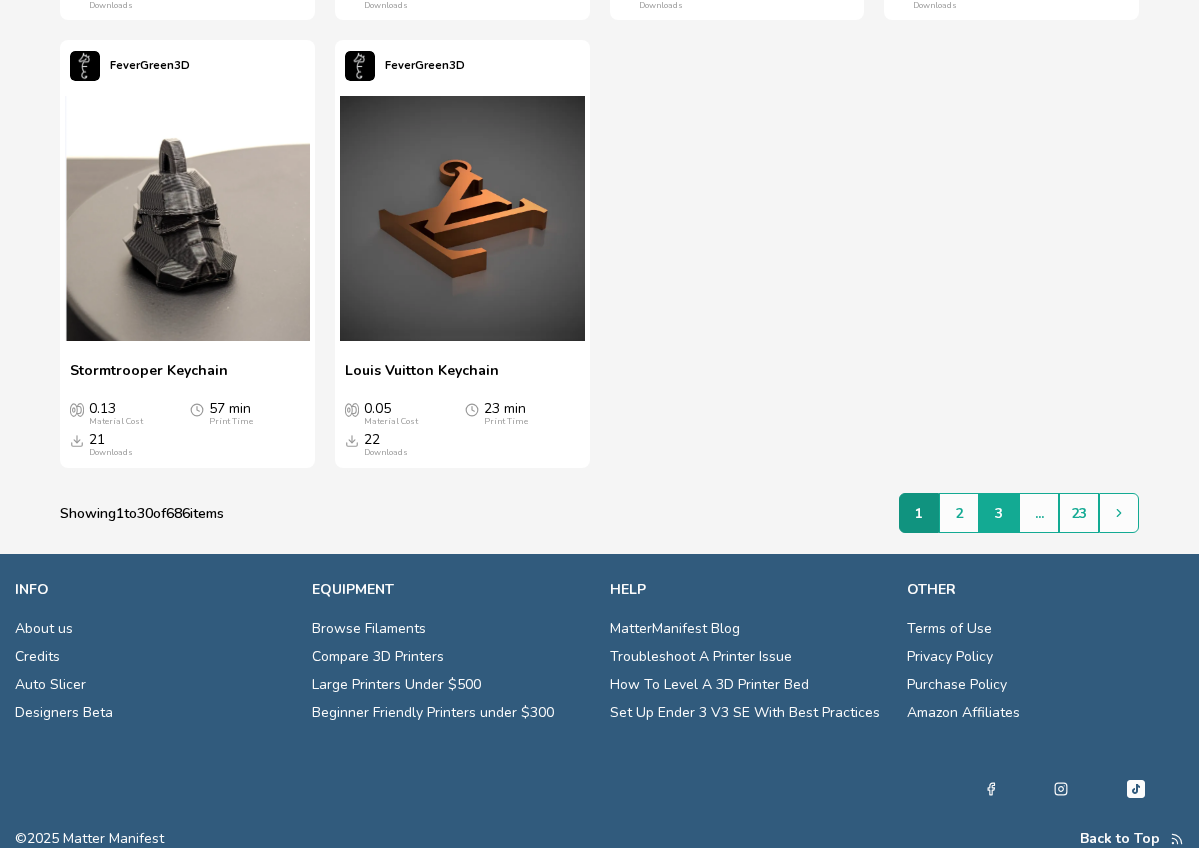 click on "3" at bounding box center (999, 513) 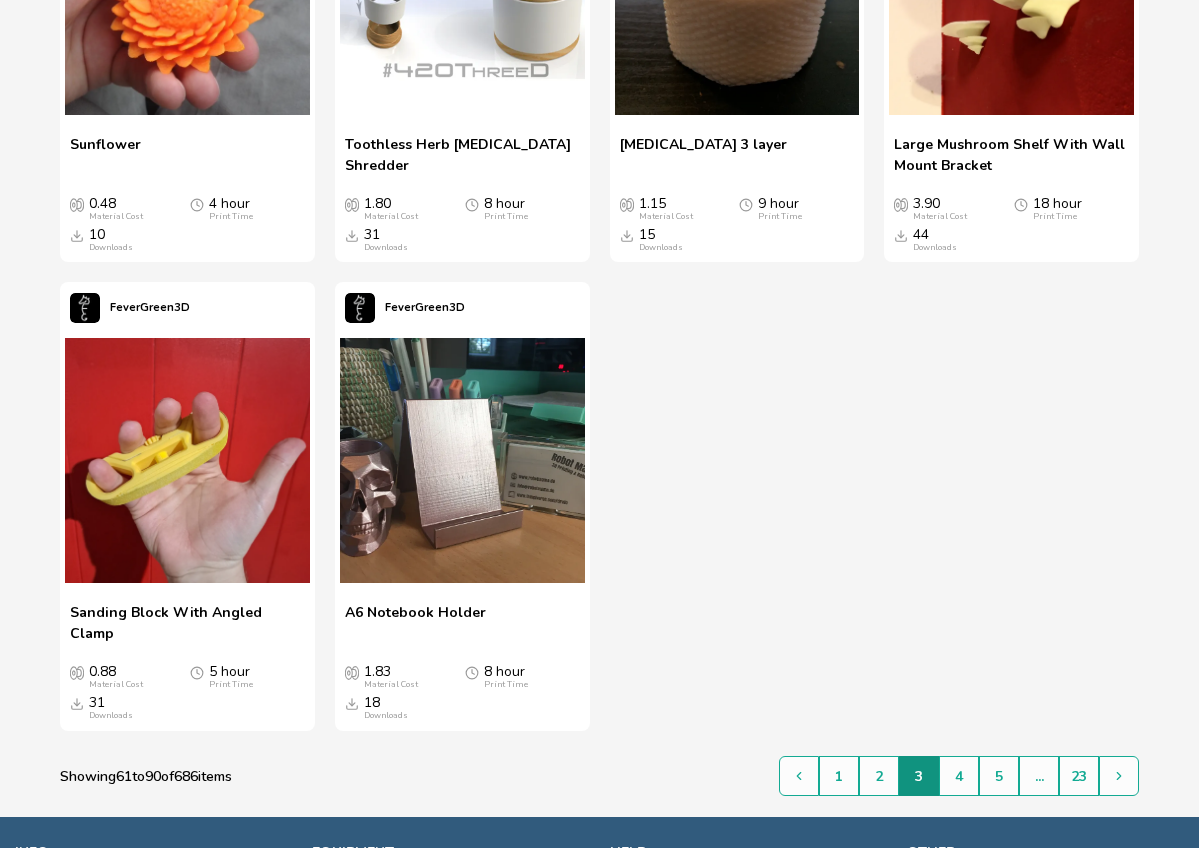 scroll, scrollTop: 3650, scrollLeft: 0, axis: vertical 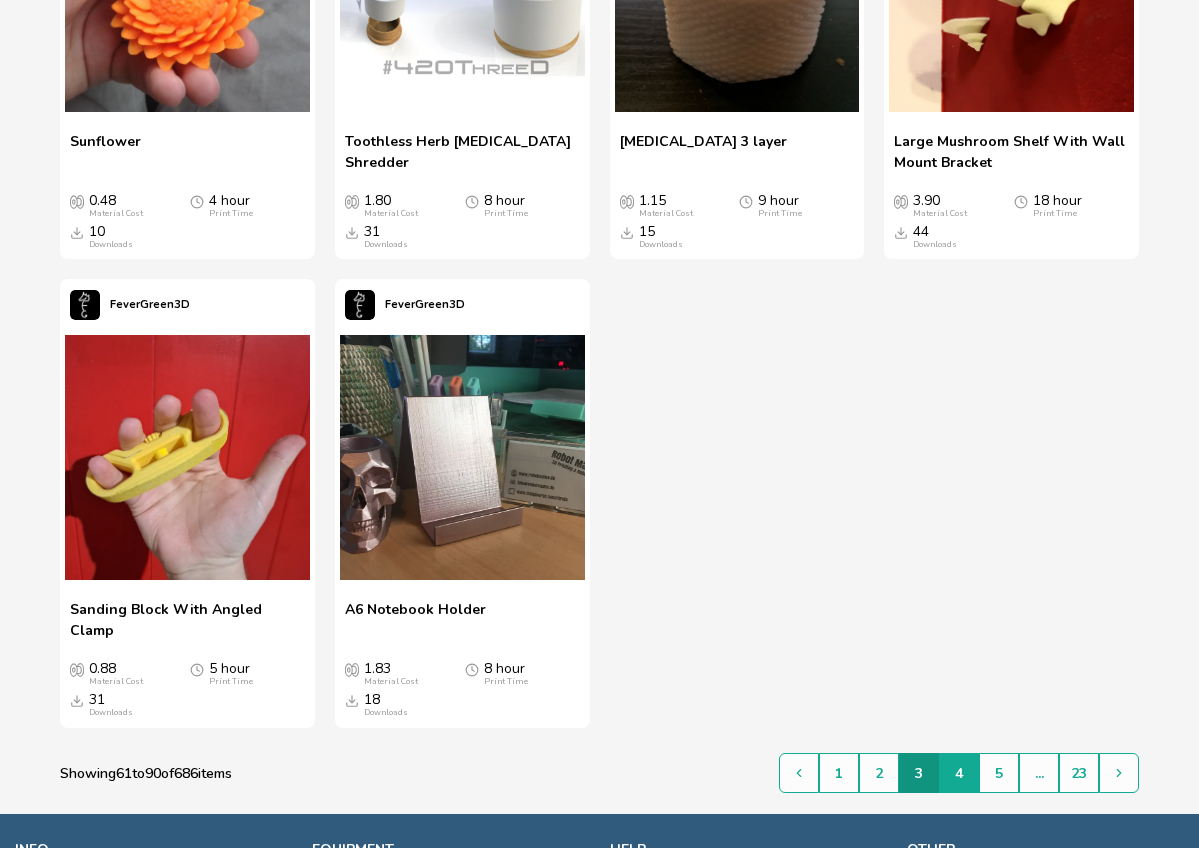 click on "4" at bounding box center (959, 773) 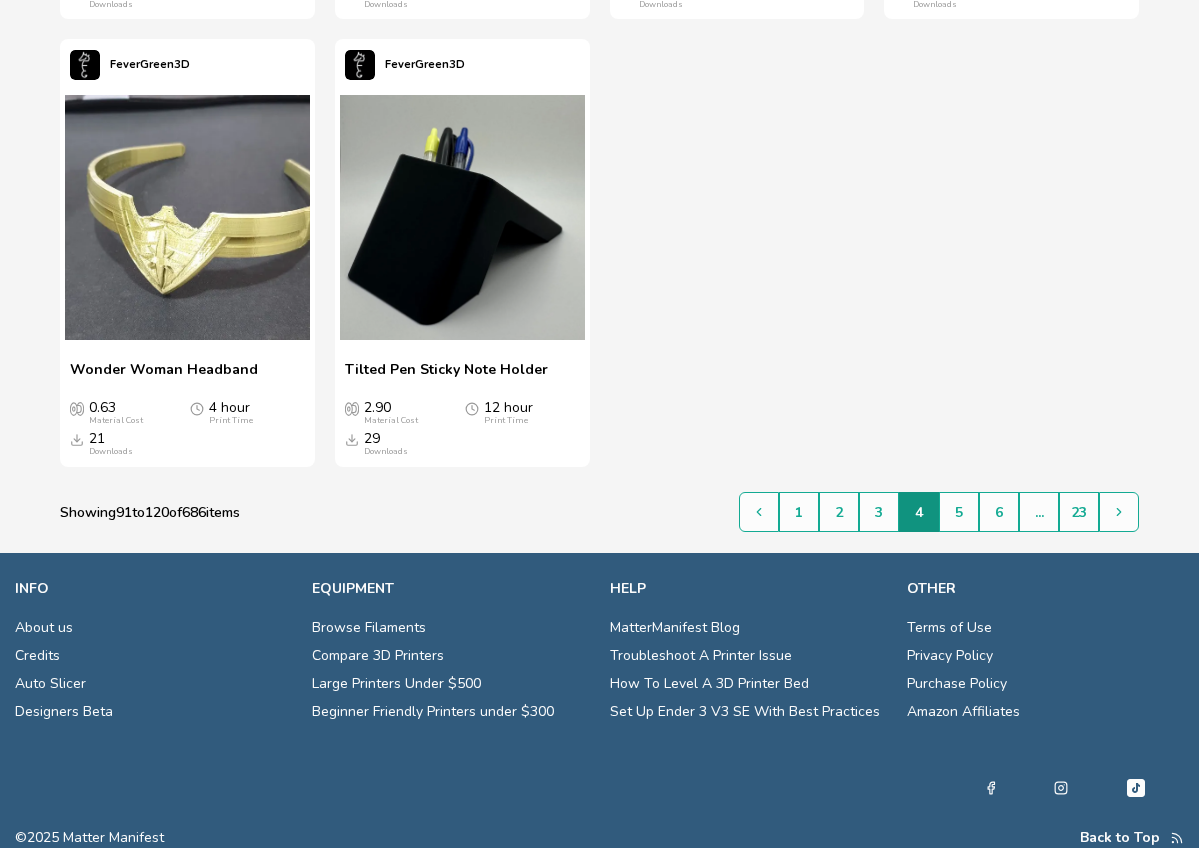 scroll, scrollTop: 3889, scrollLeft: 0, axis: vertical 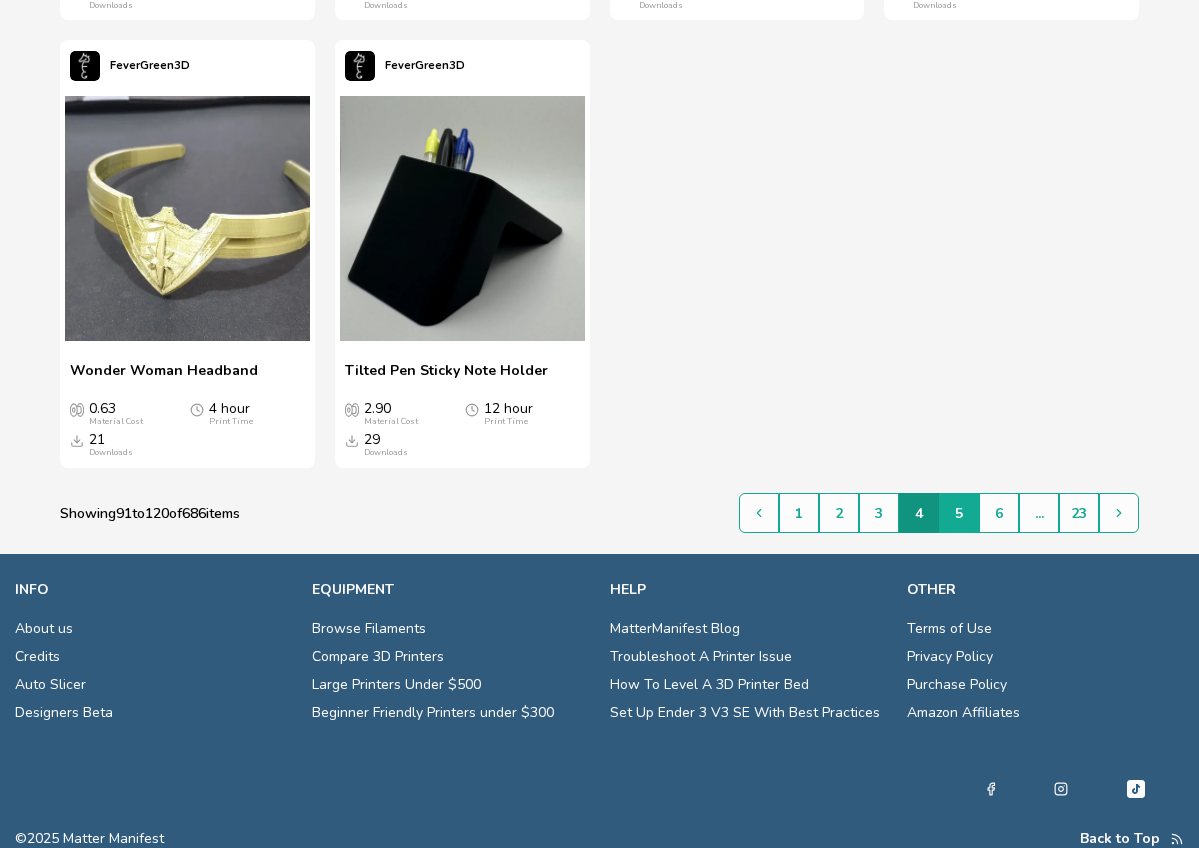 click on "5" at bounding box center [959, 513] 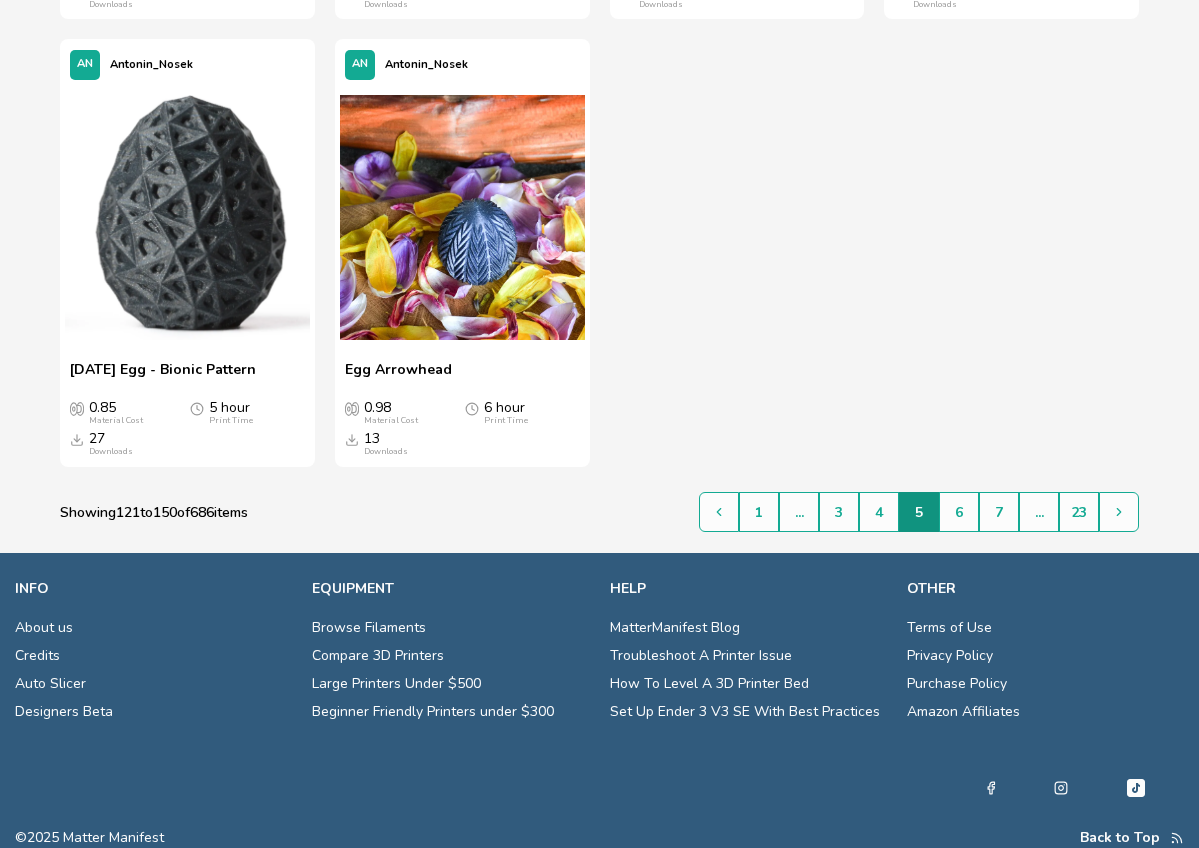 scroll, scrollTop: 3868, scrollLeft: 0, axis: vertical 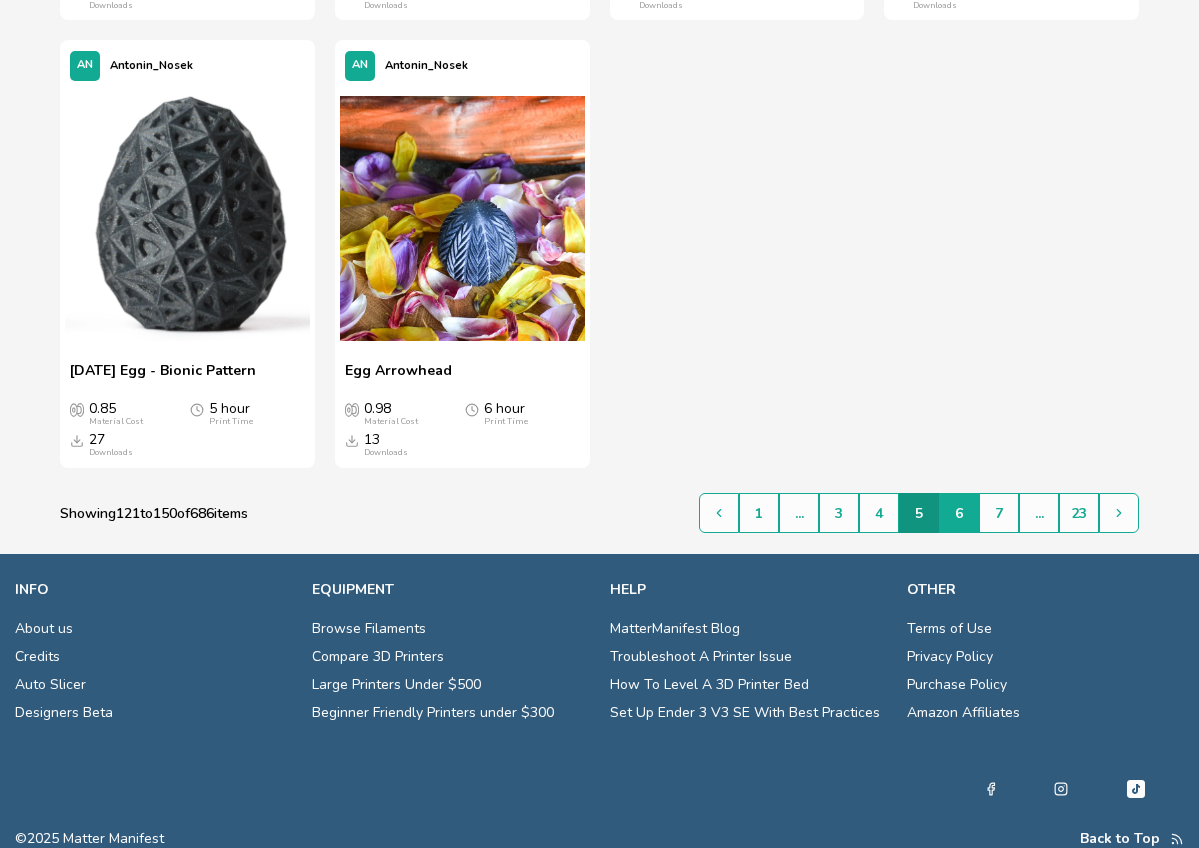 click on "6" at bounding box center [959, 513] 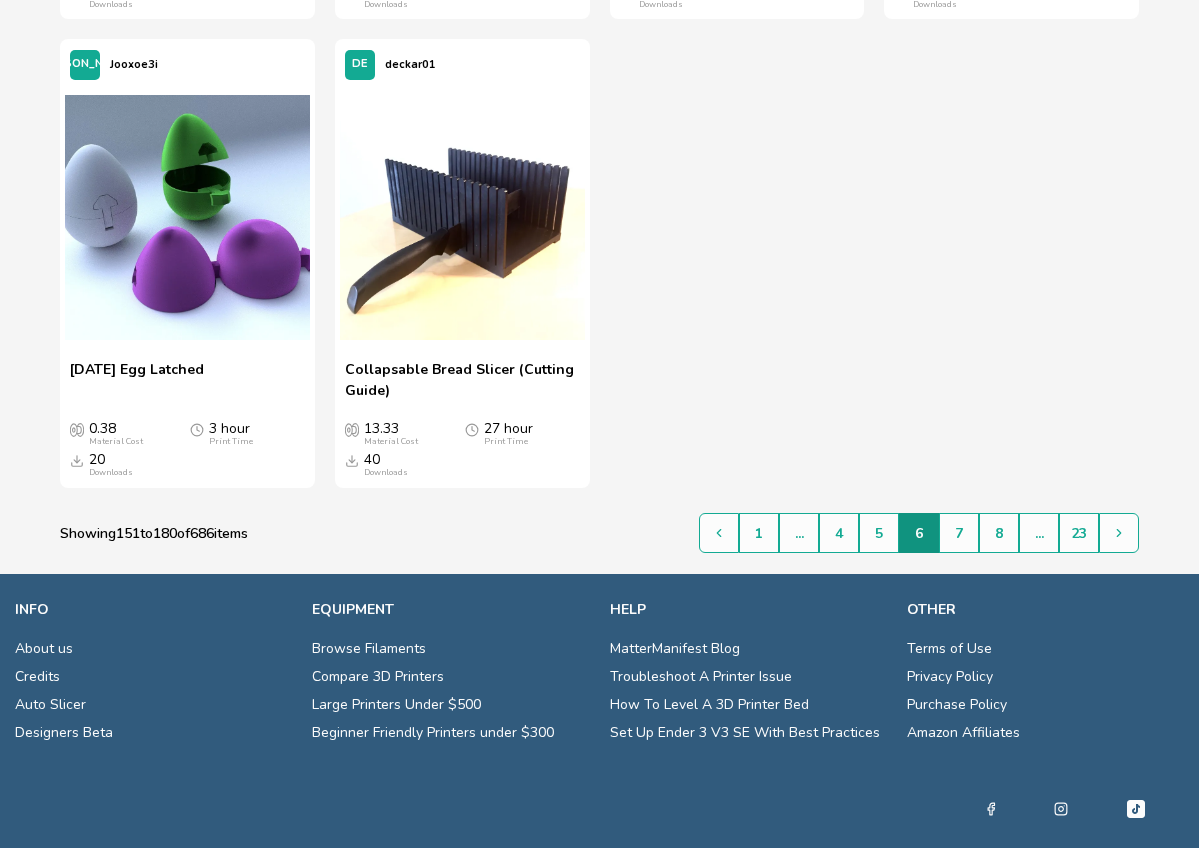 scroll, scrollTop: 3889, scrollLeft: 0, axis: vertical 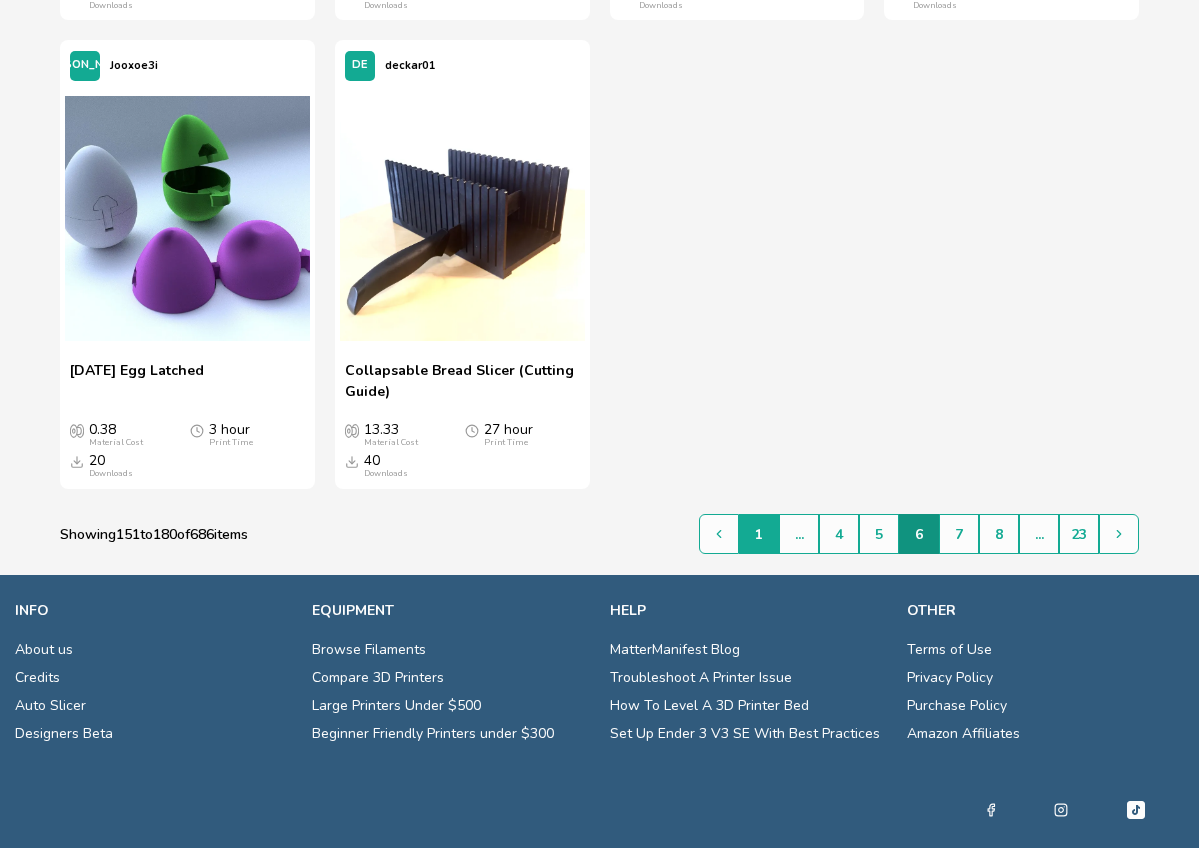 click on "1" at bounding box center (759, 534) 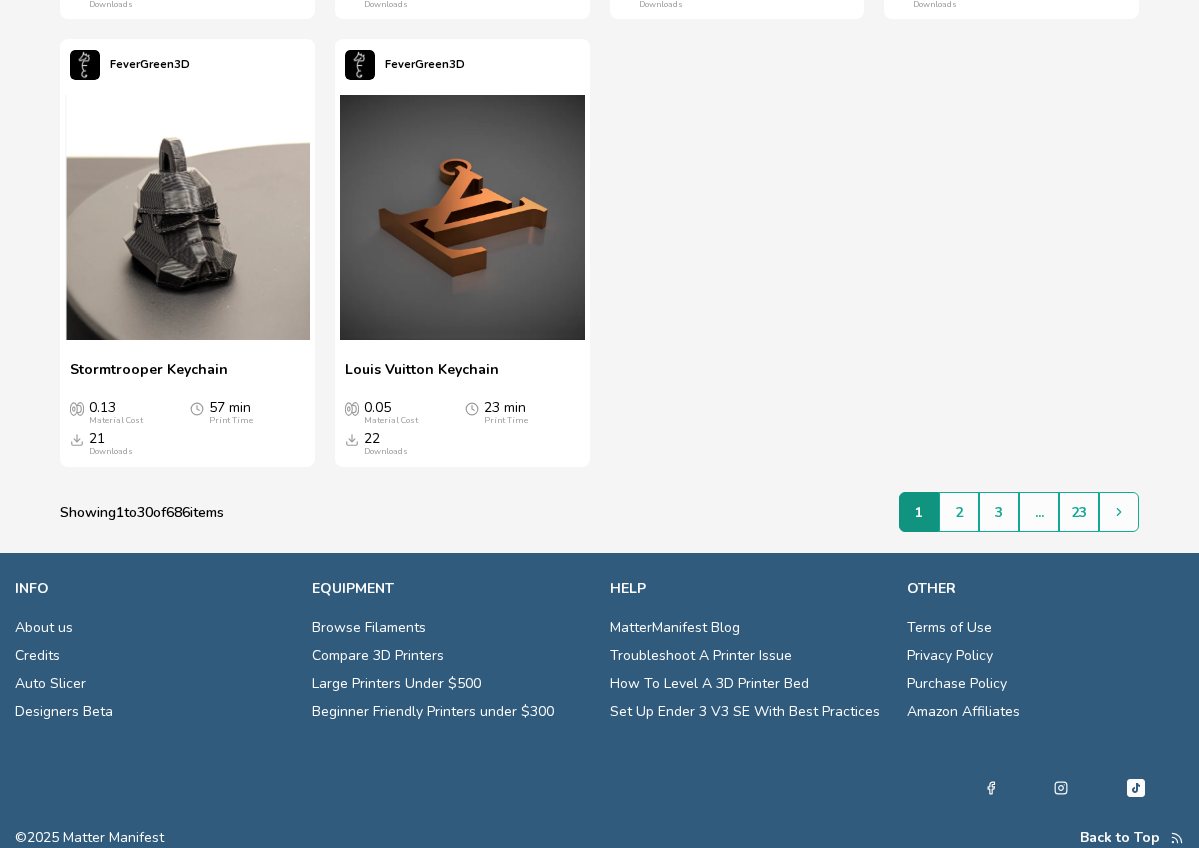 scroll, scrollTop: 3826, scrollLeft: 0, axis: vertical 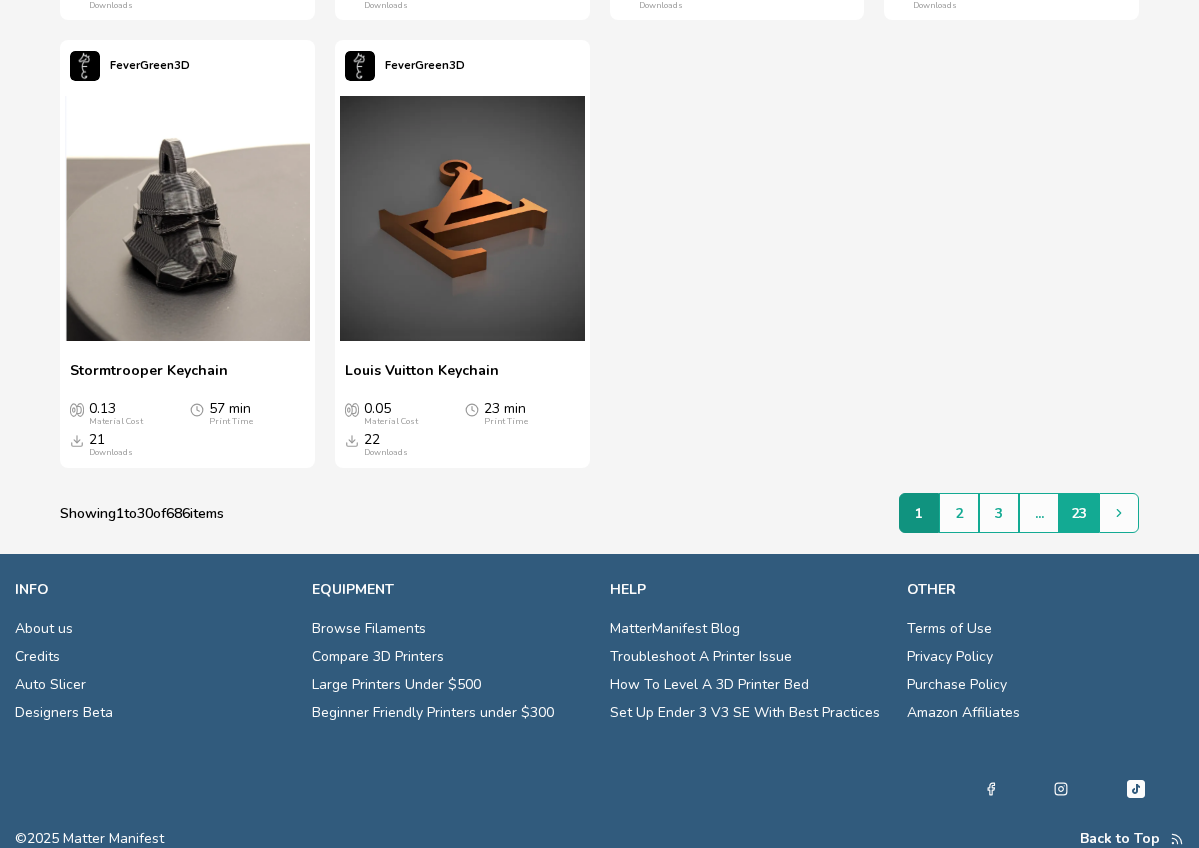 click on "23" at bounding box center [1079, 513] 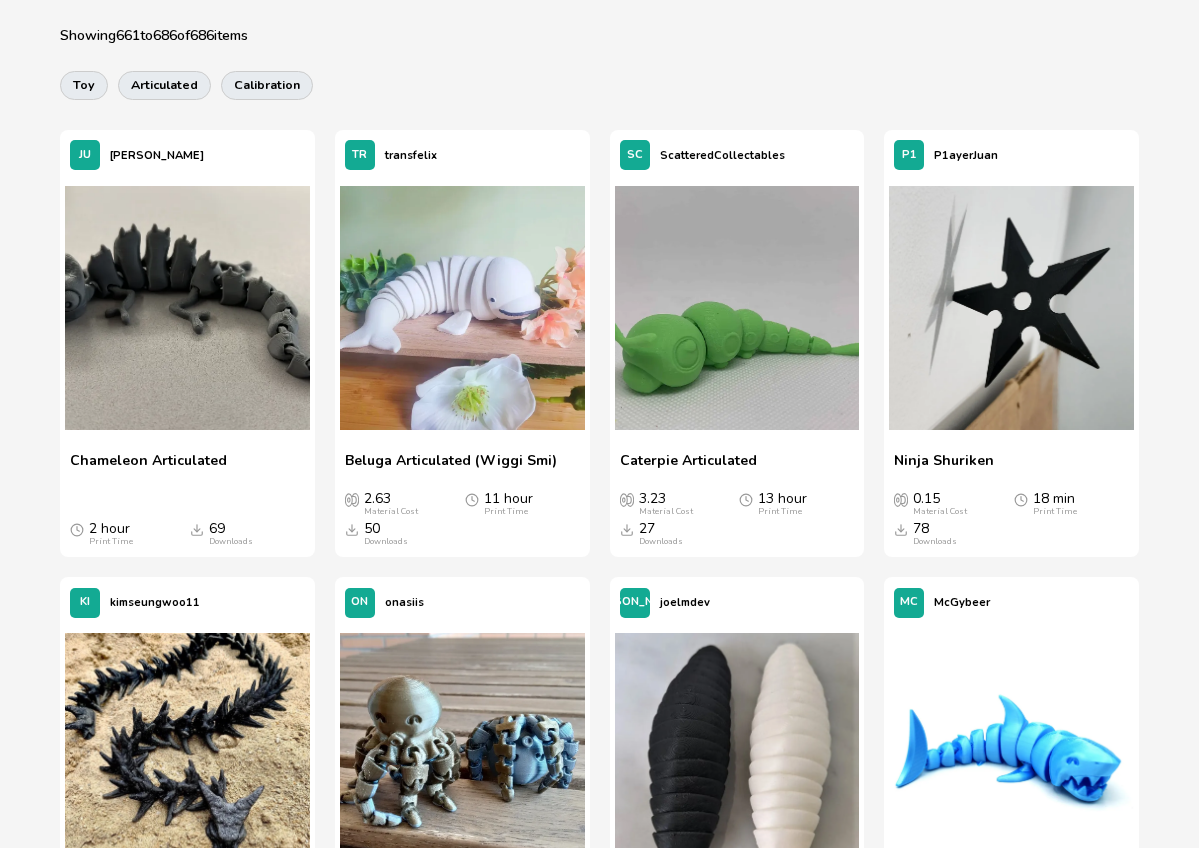 scroll, scrollTop: 590, scrollLeft: 0, axis: vertical 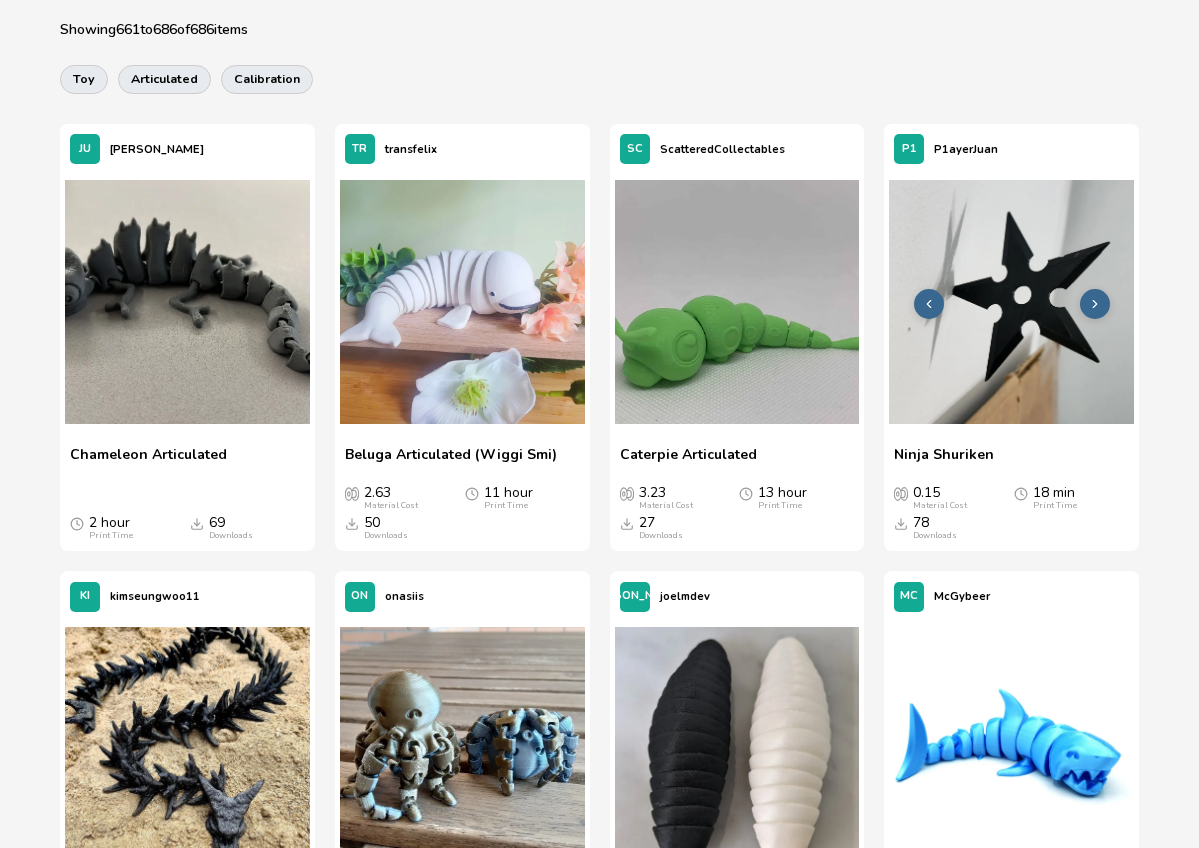 click at bounding box center [1011, 302] 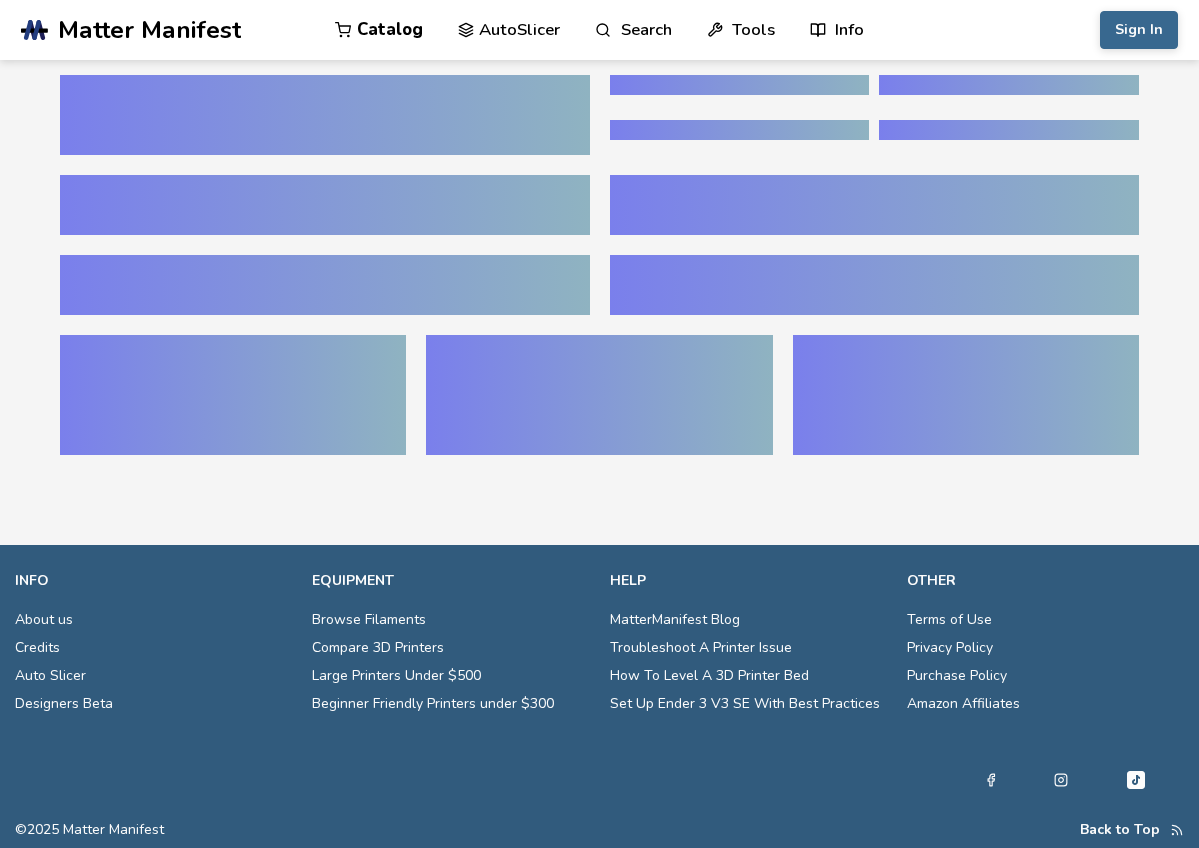 scroll, scrollTop: 85, scrollLeft: 0, axis: vertical 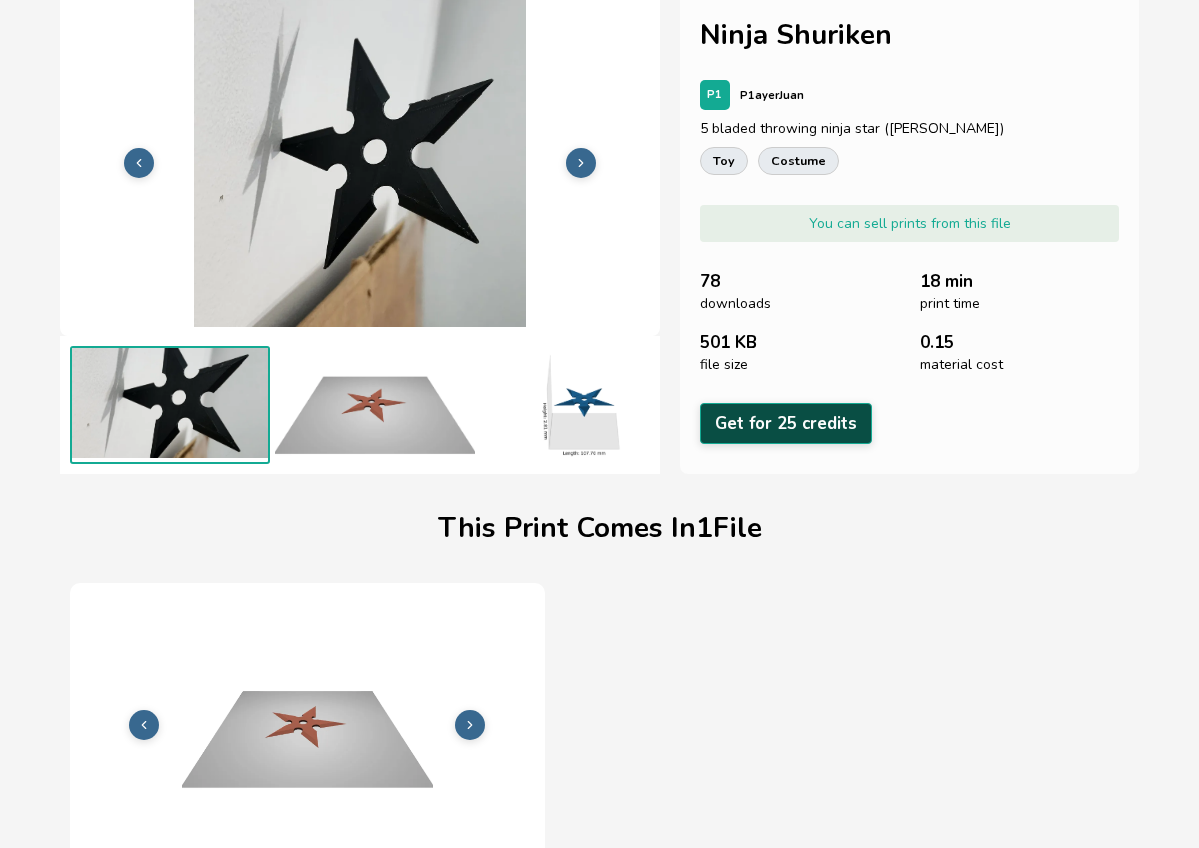 click on "Get for 25 credits" at bounding box center [786, 423] 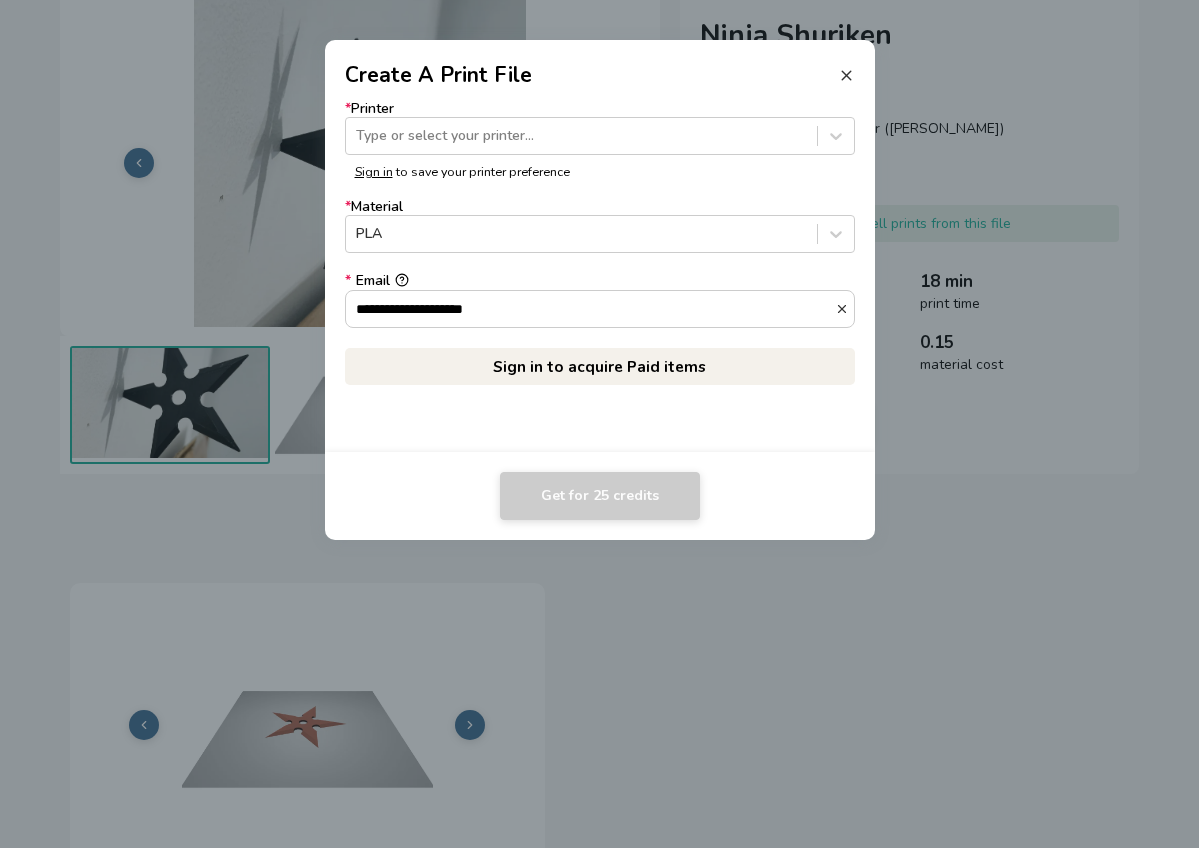 click 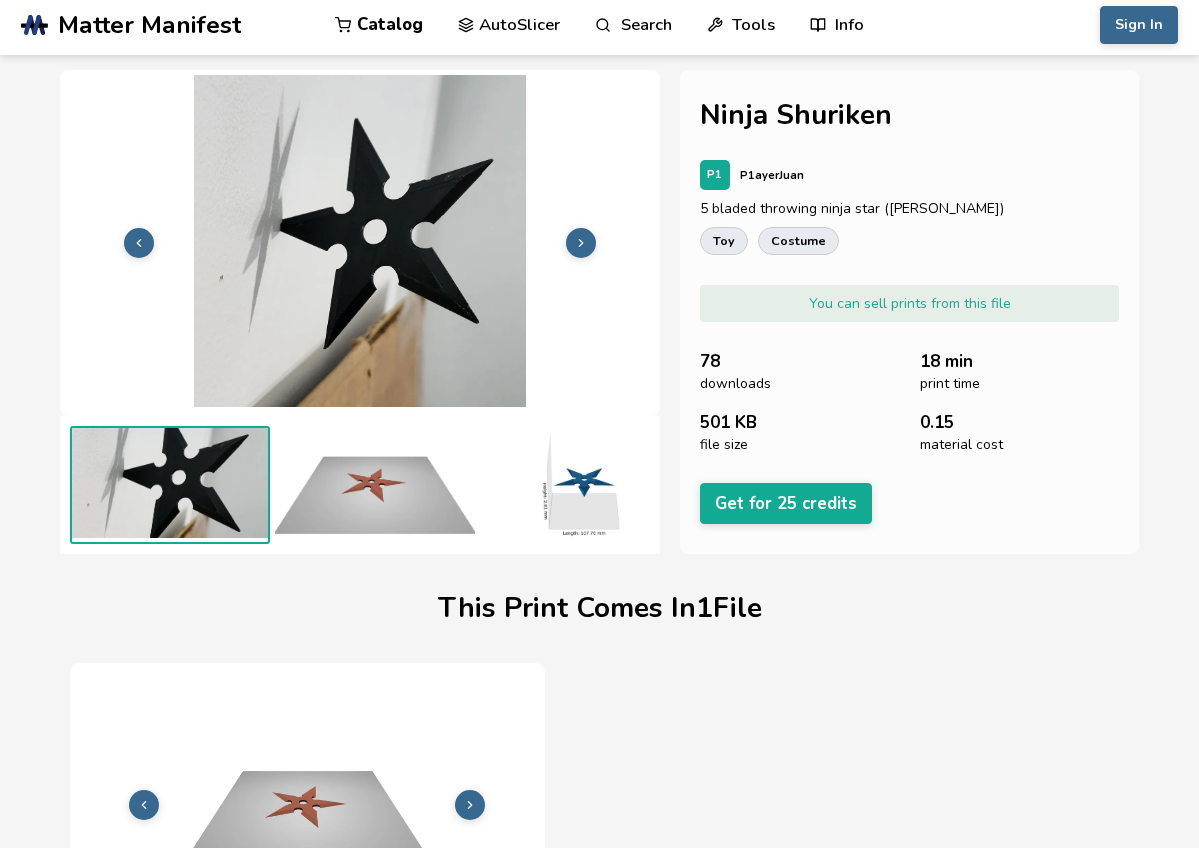 scroll, scrollTop: 7, scrollLeft: 0, axis: vertical 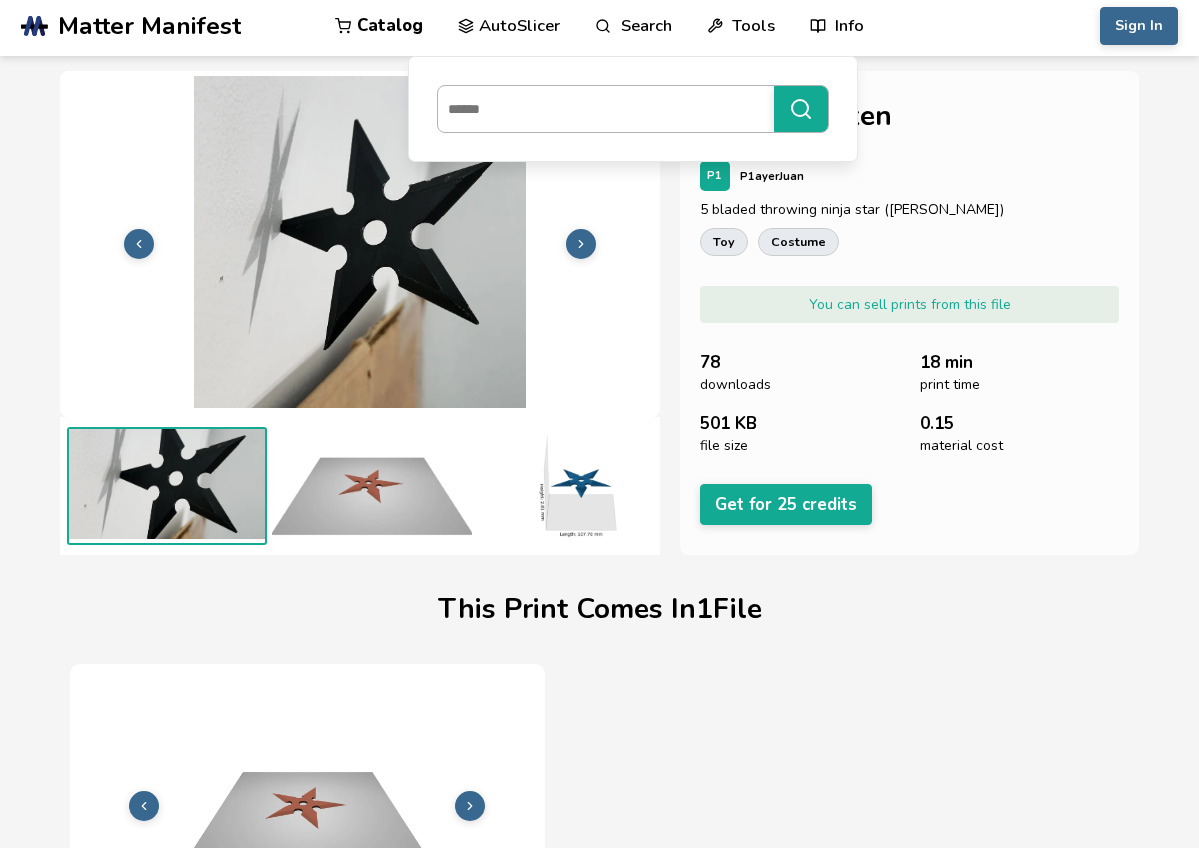click at bounding box center [601, 109] 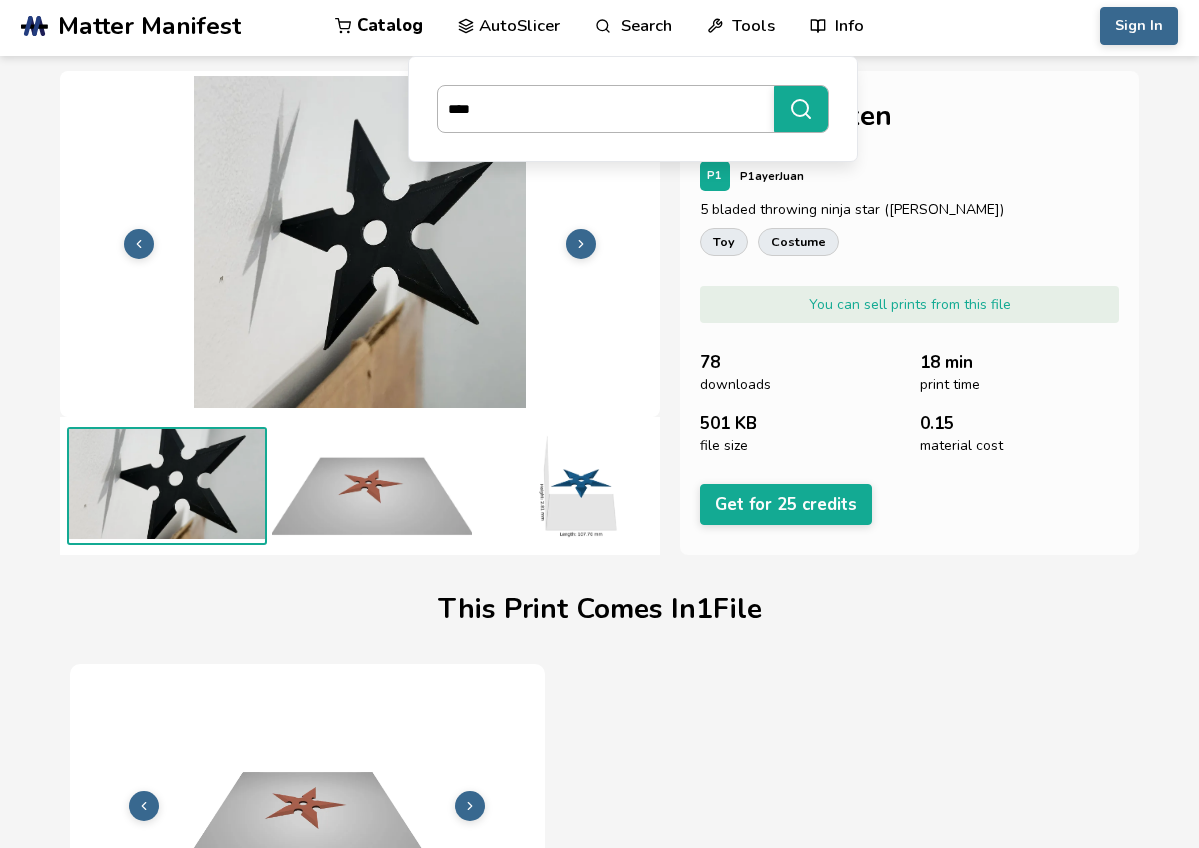 type on "*****" 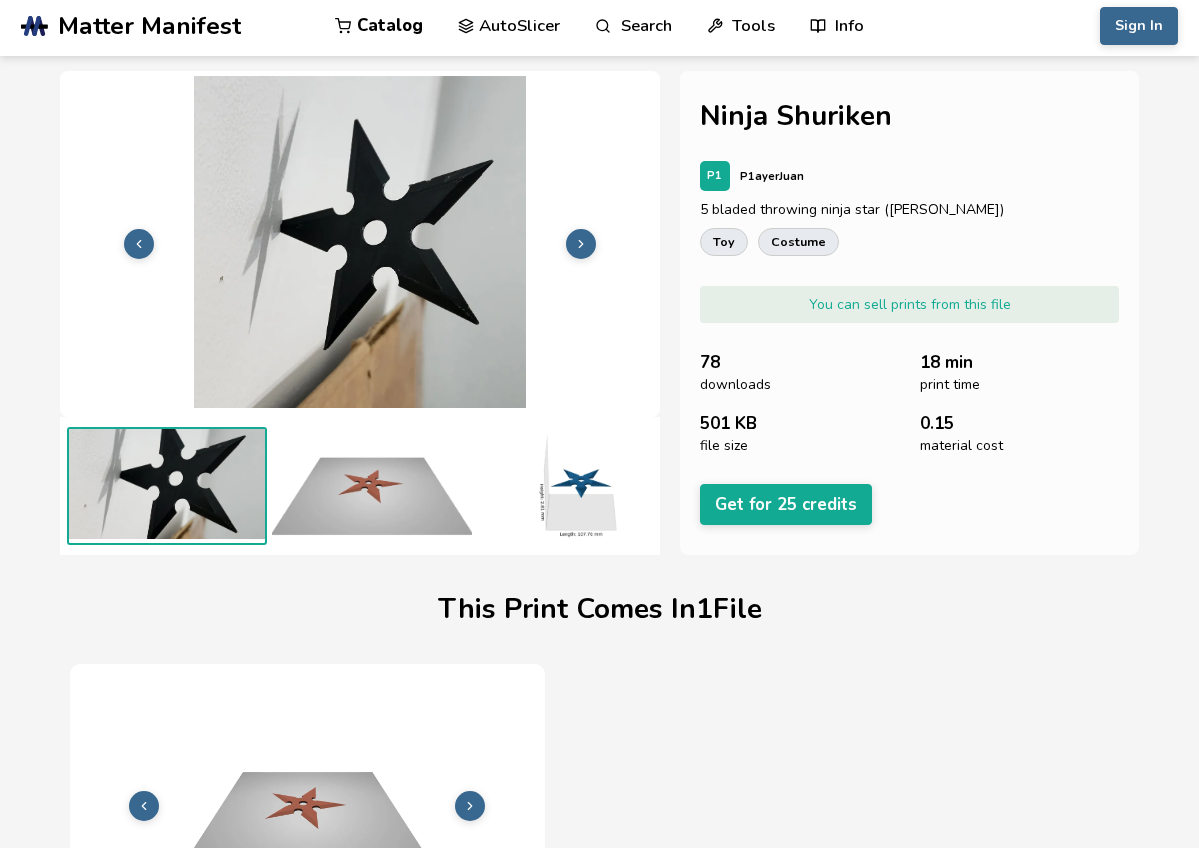 click on "P1ayerJuan" at bounding box center [772, 176] 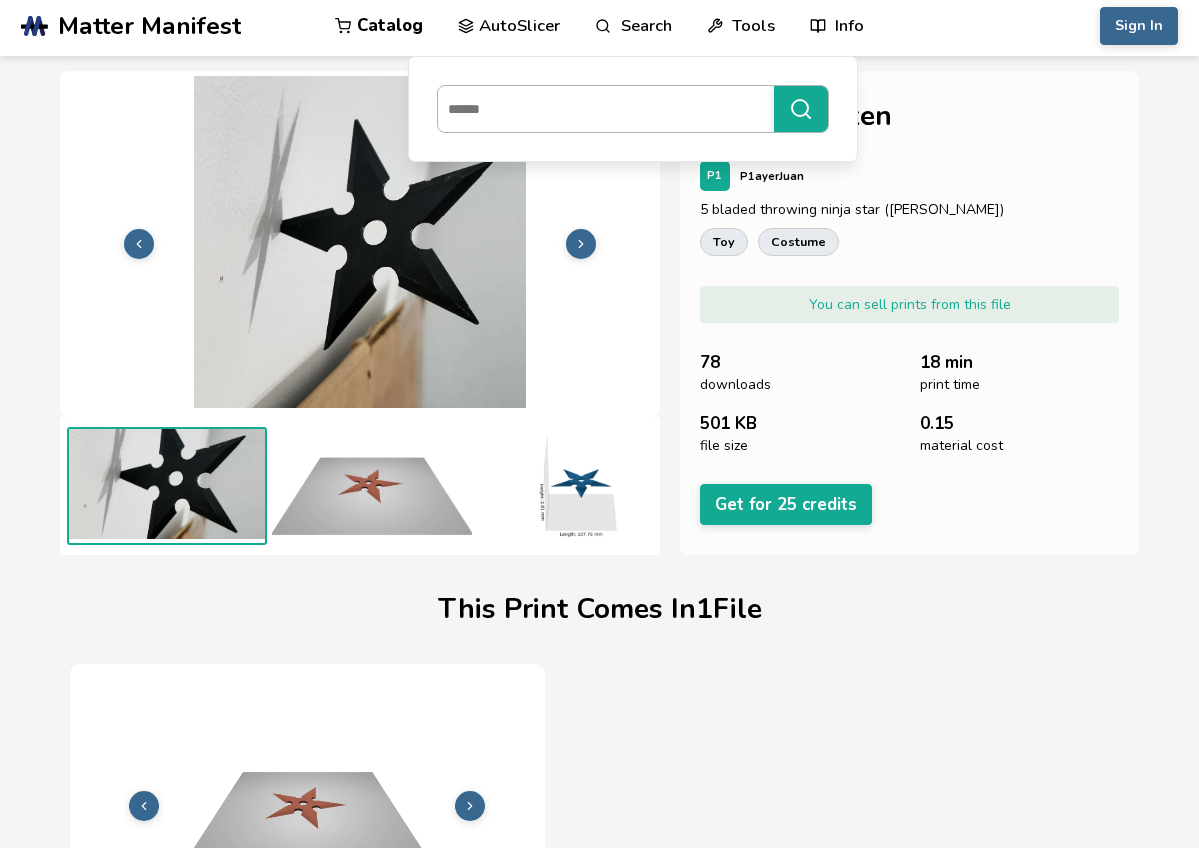 click at bounding box center (601, 109) 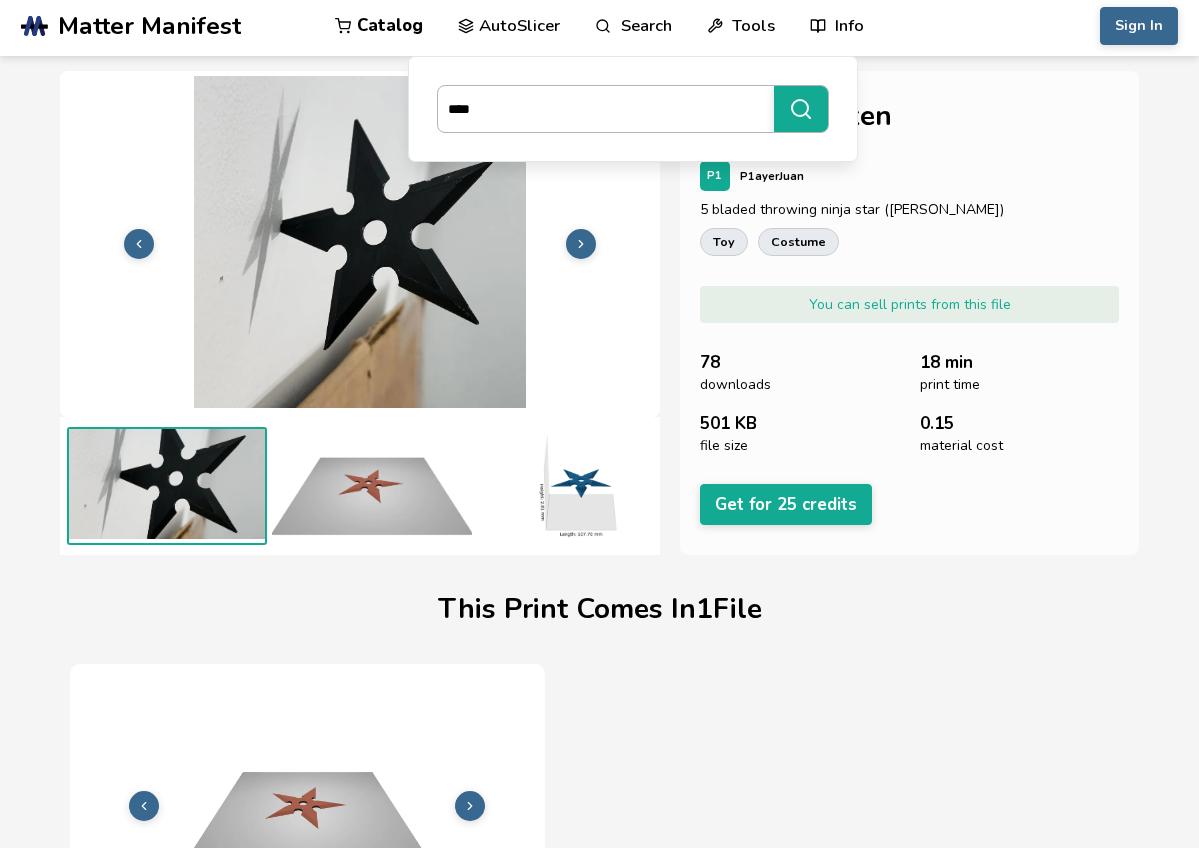 type on "*****" 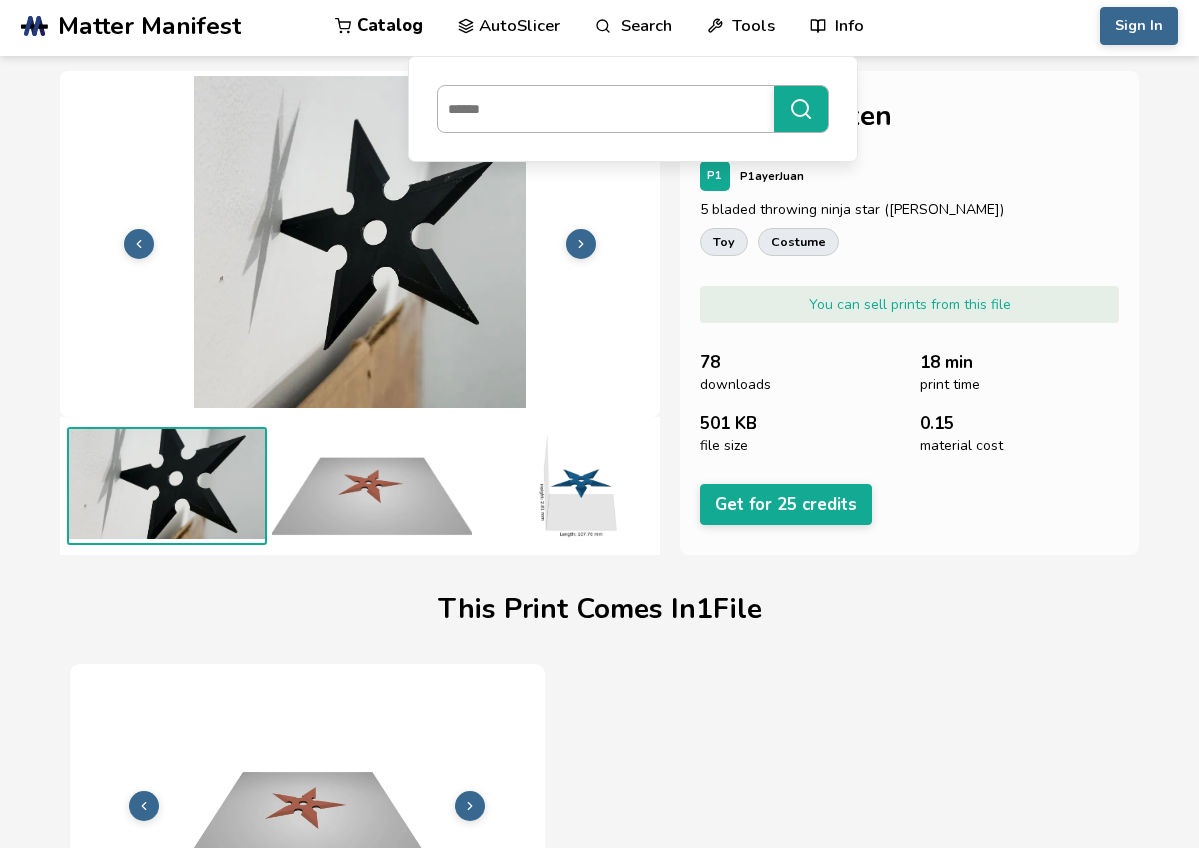 click at bounding box center [601, 109] 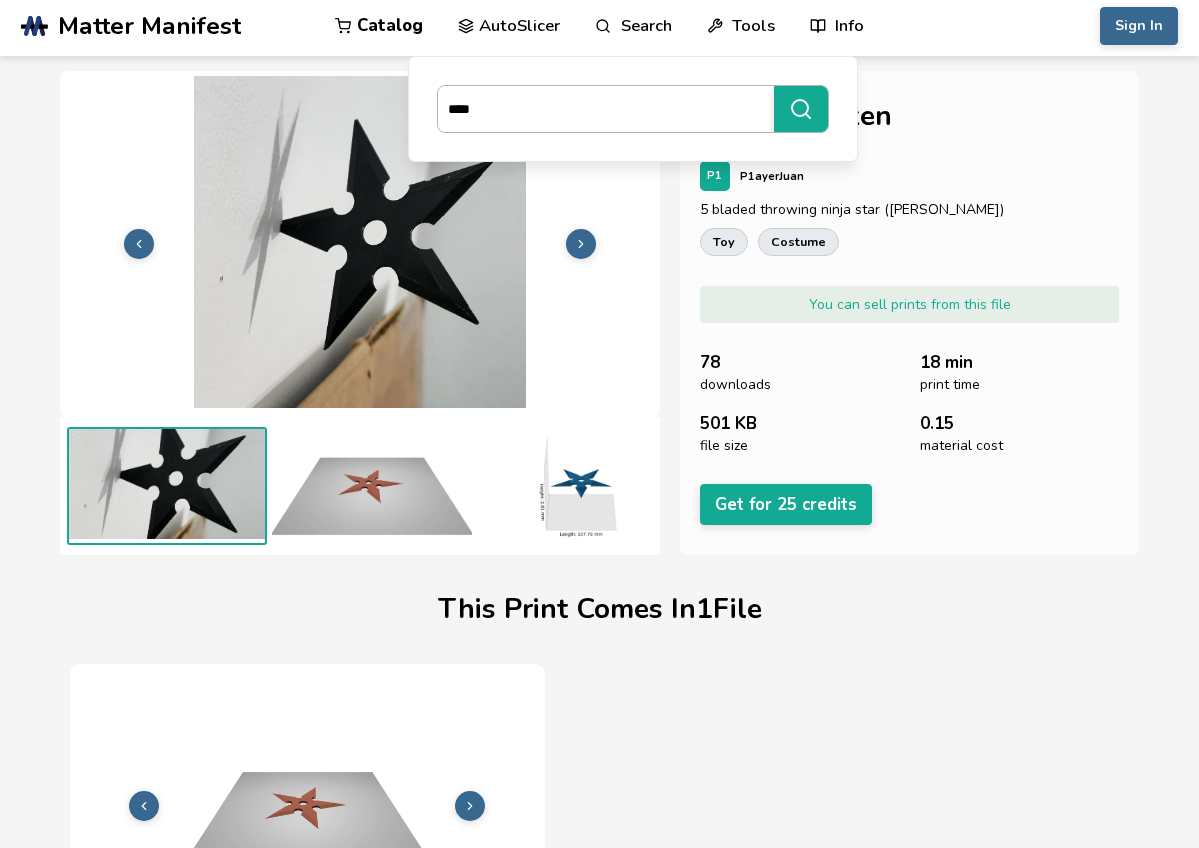 type on "*****" 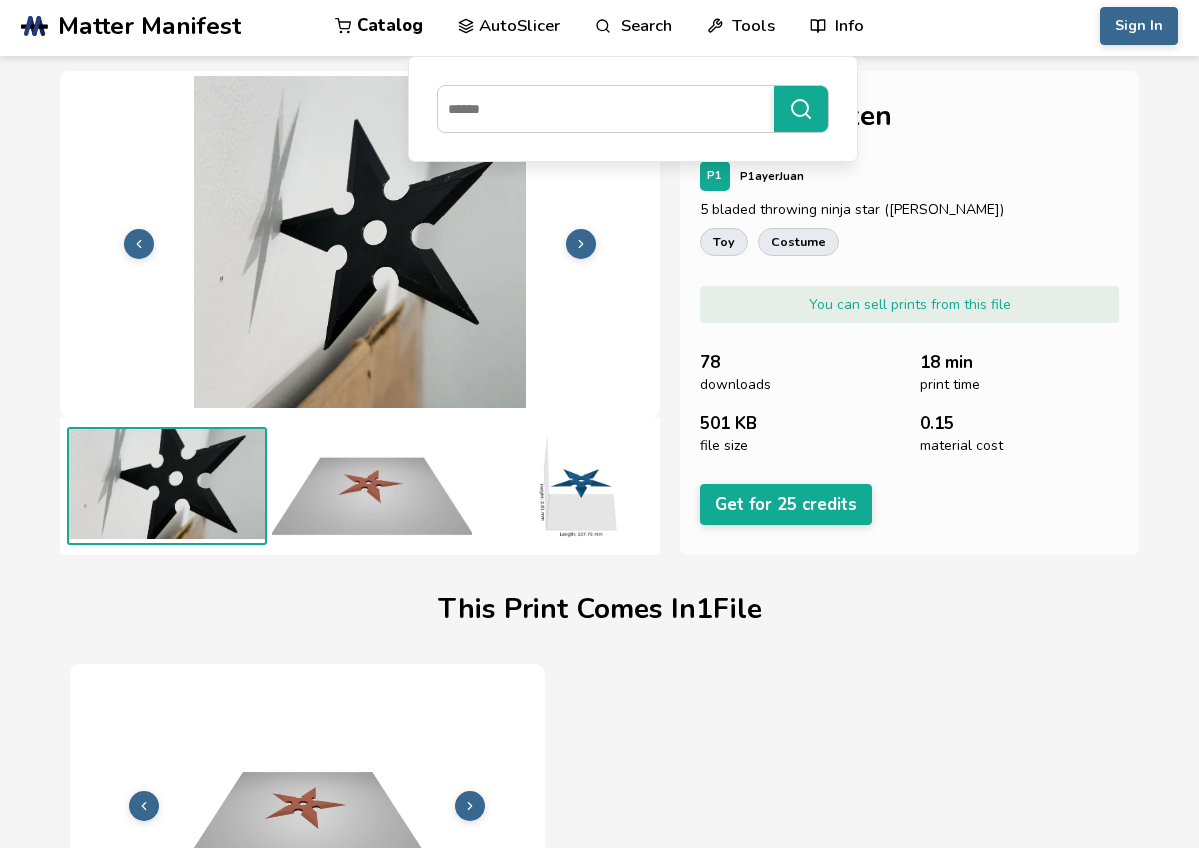 click on "Search" at bounding box center [633, 26] 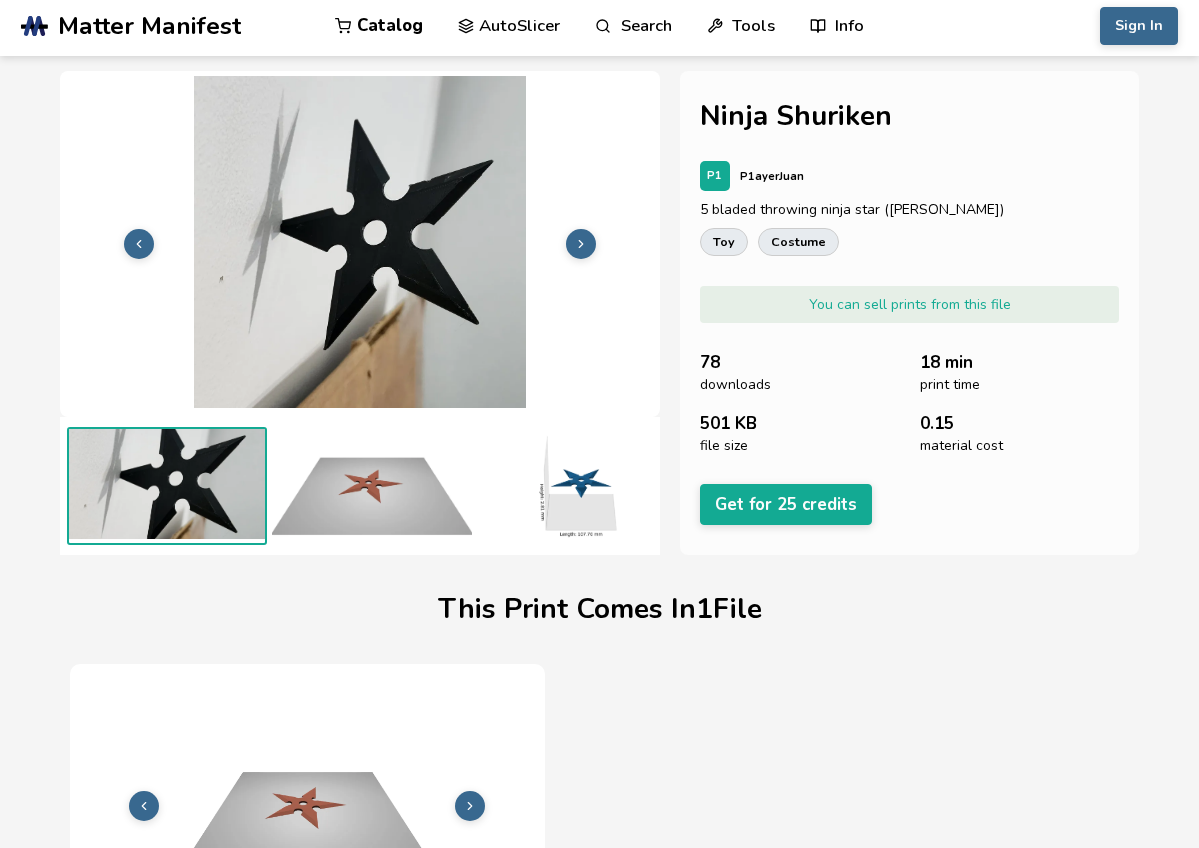click on "Search" at bounding box center (633, 26) 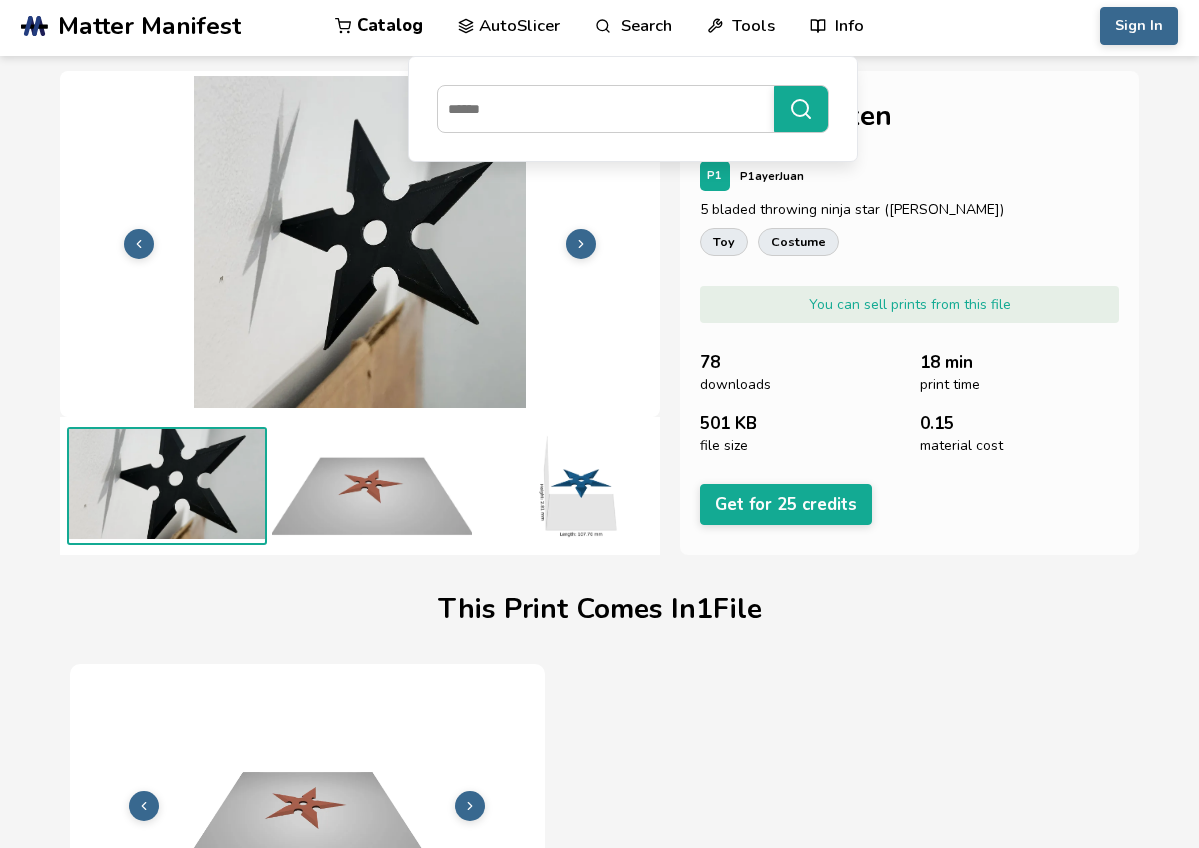 click 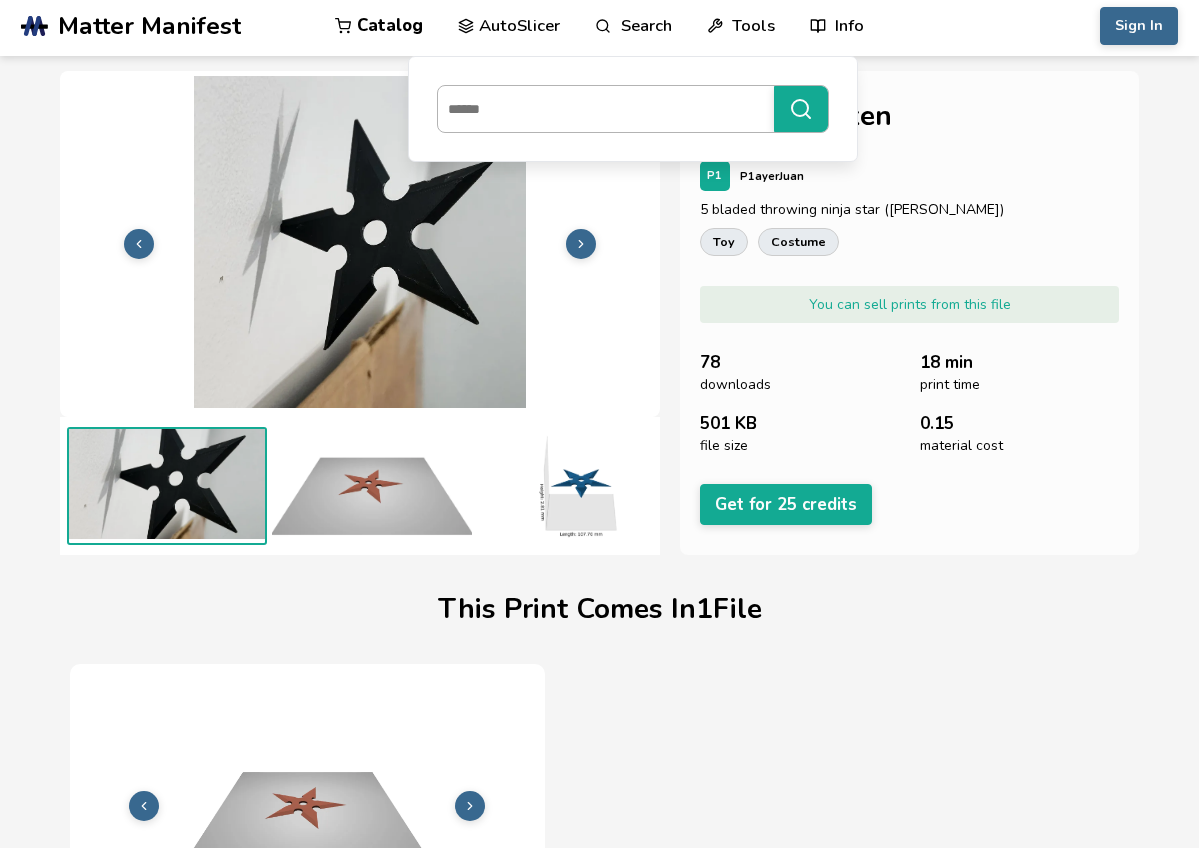 click at bounding box center (601, 109) 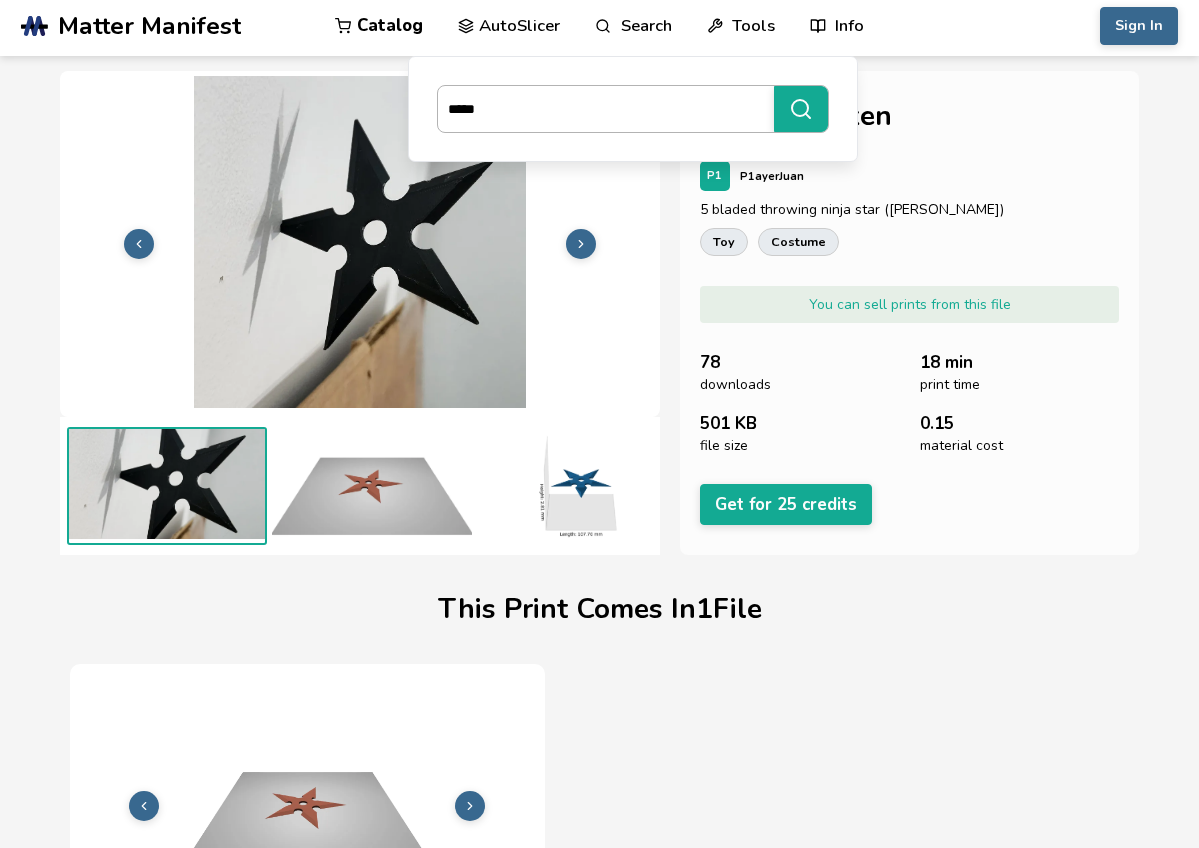 type on "*****" 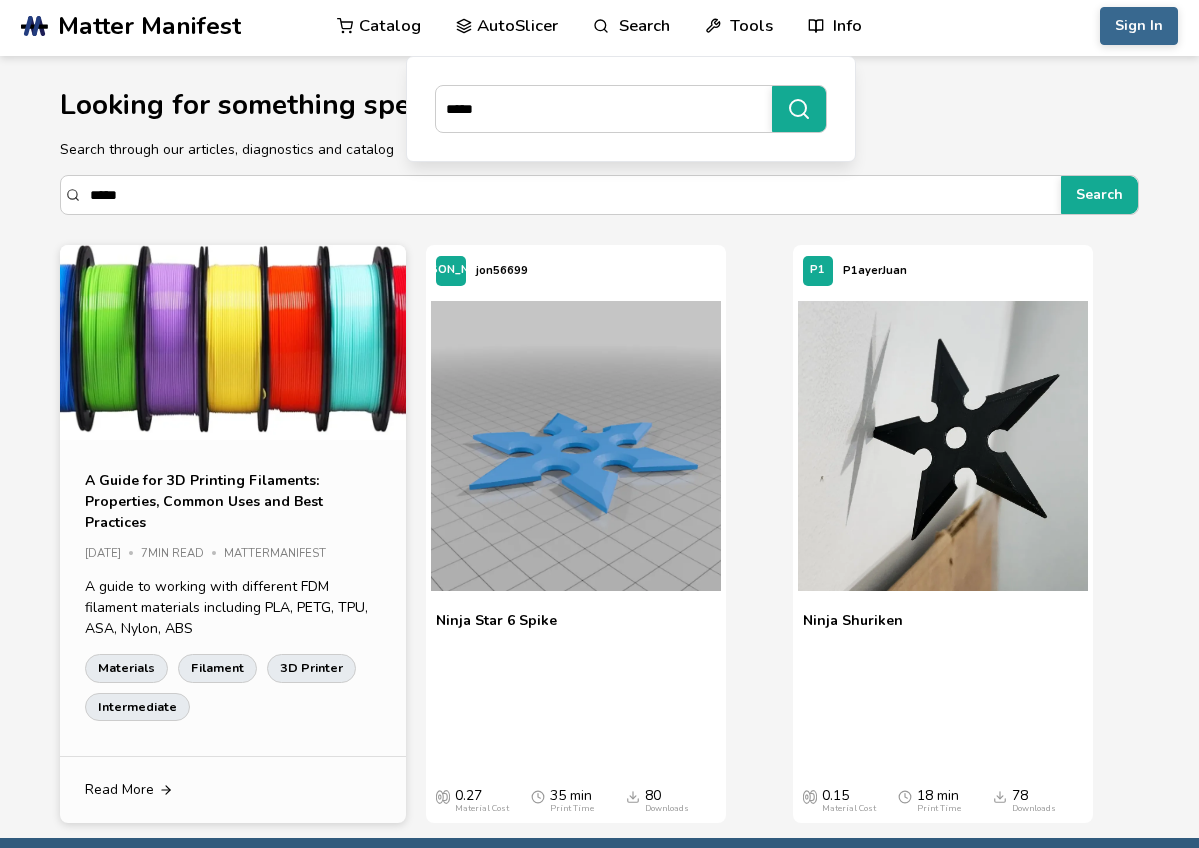 click on "*****" at bounding box center [631, 109] 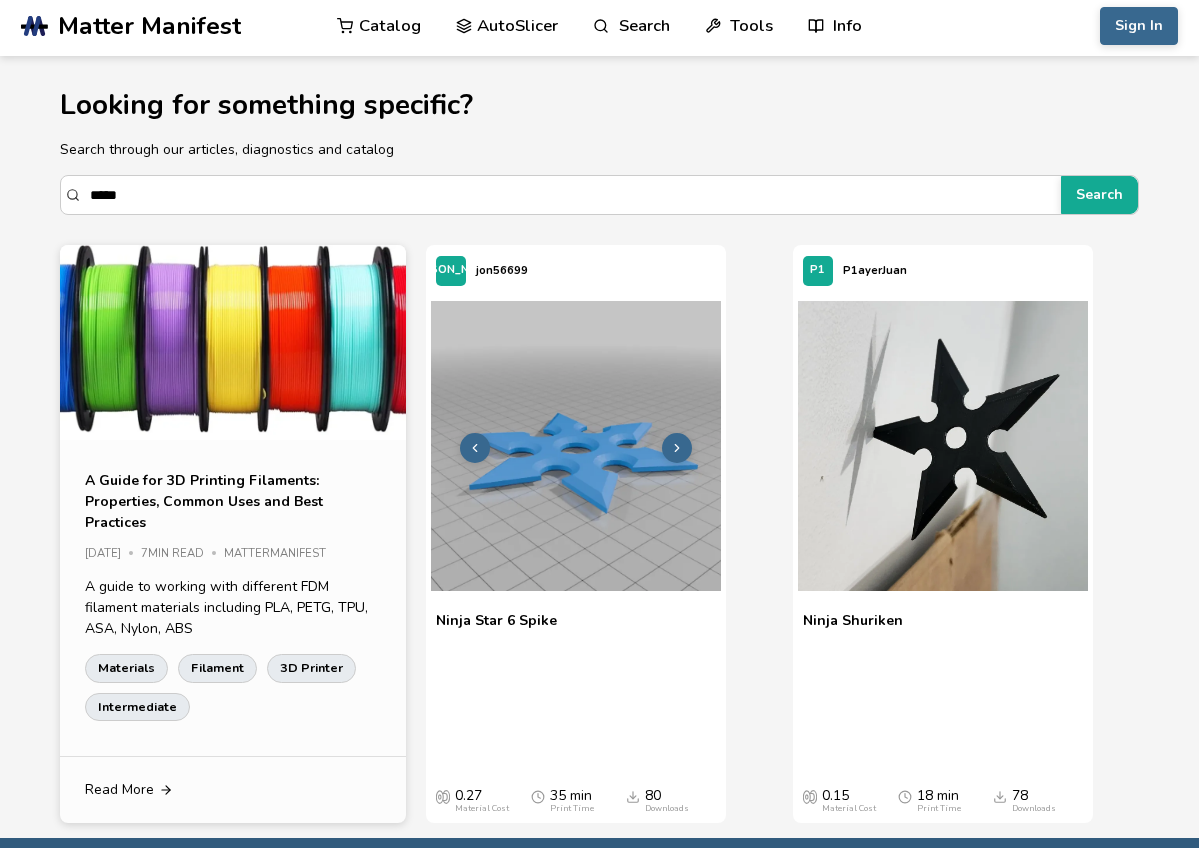 click at bounding box center (576, 446) 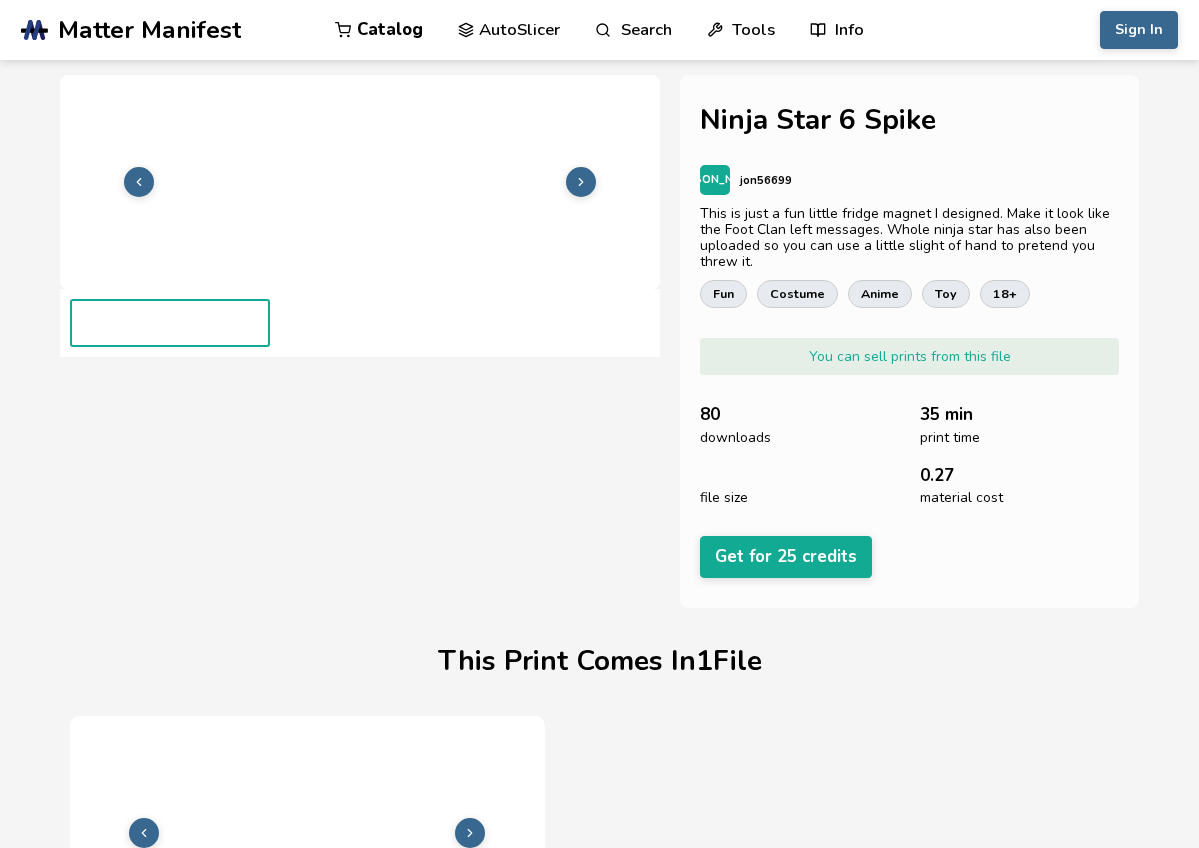 scroll, scrollTop: 133, scrollLeft: 0, axis: vertical 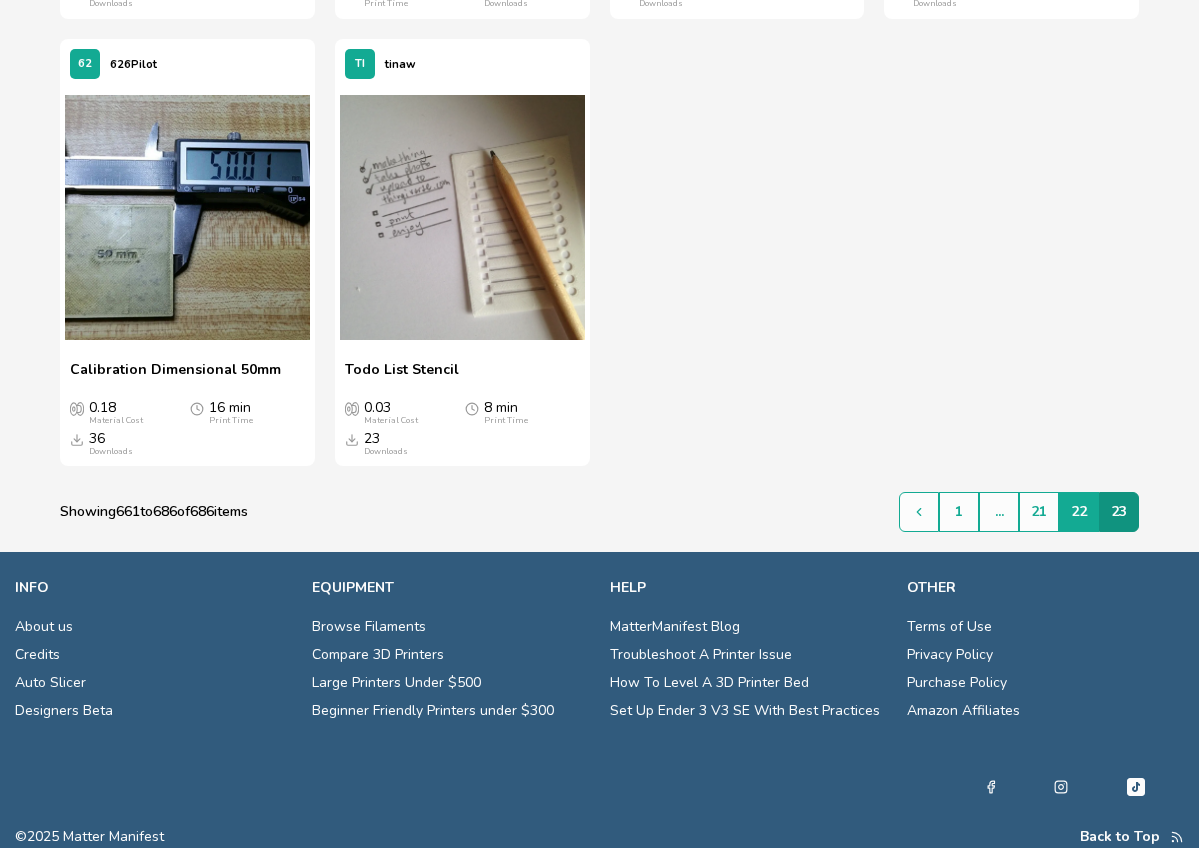 click on "22" at bounding box center (1079, 512) 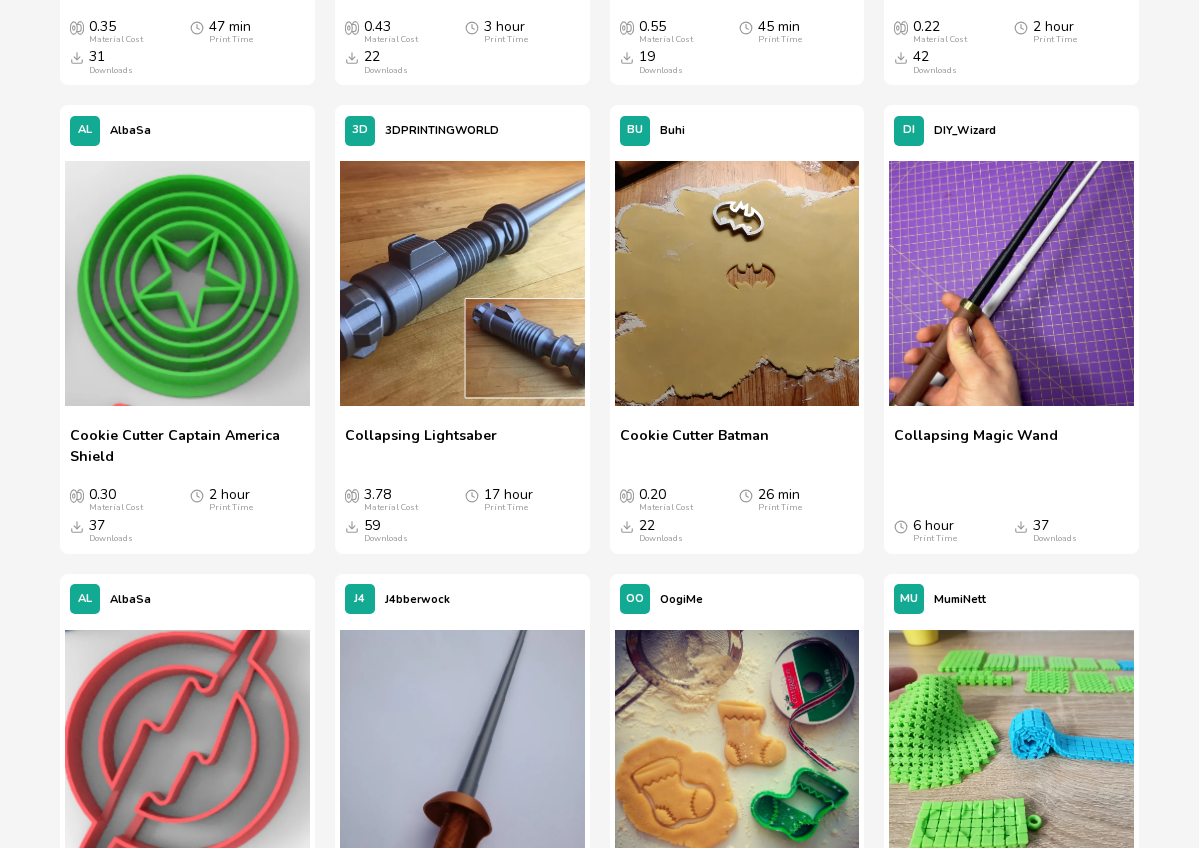scroll, scrollTop: 2442, scrollLeft: 0, axis: vertical 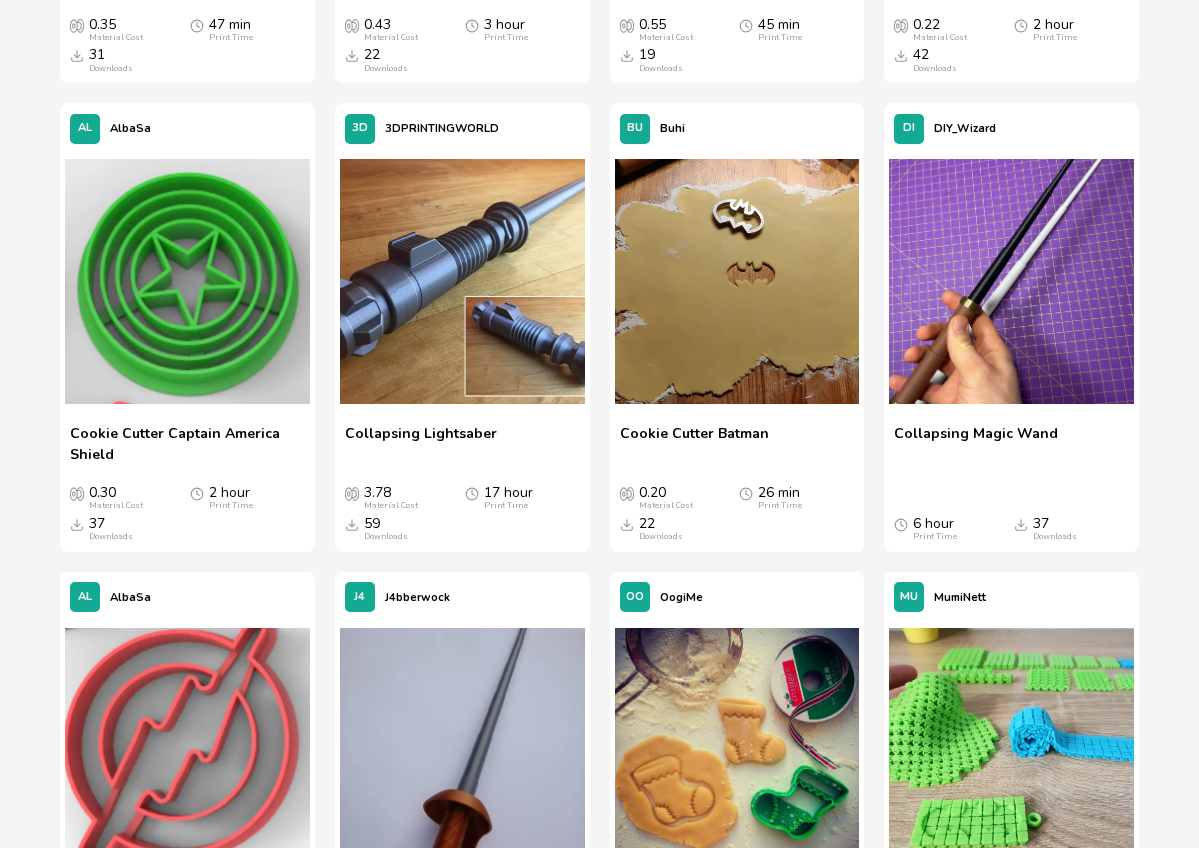 click on "Collapsing Lightsaber Collapsing Lightsaber 3.78 Material Cost 17 hour Print Time 59 Downloads" at bounding box center (462, 482) 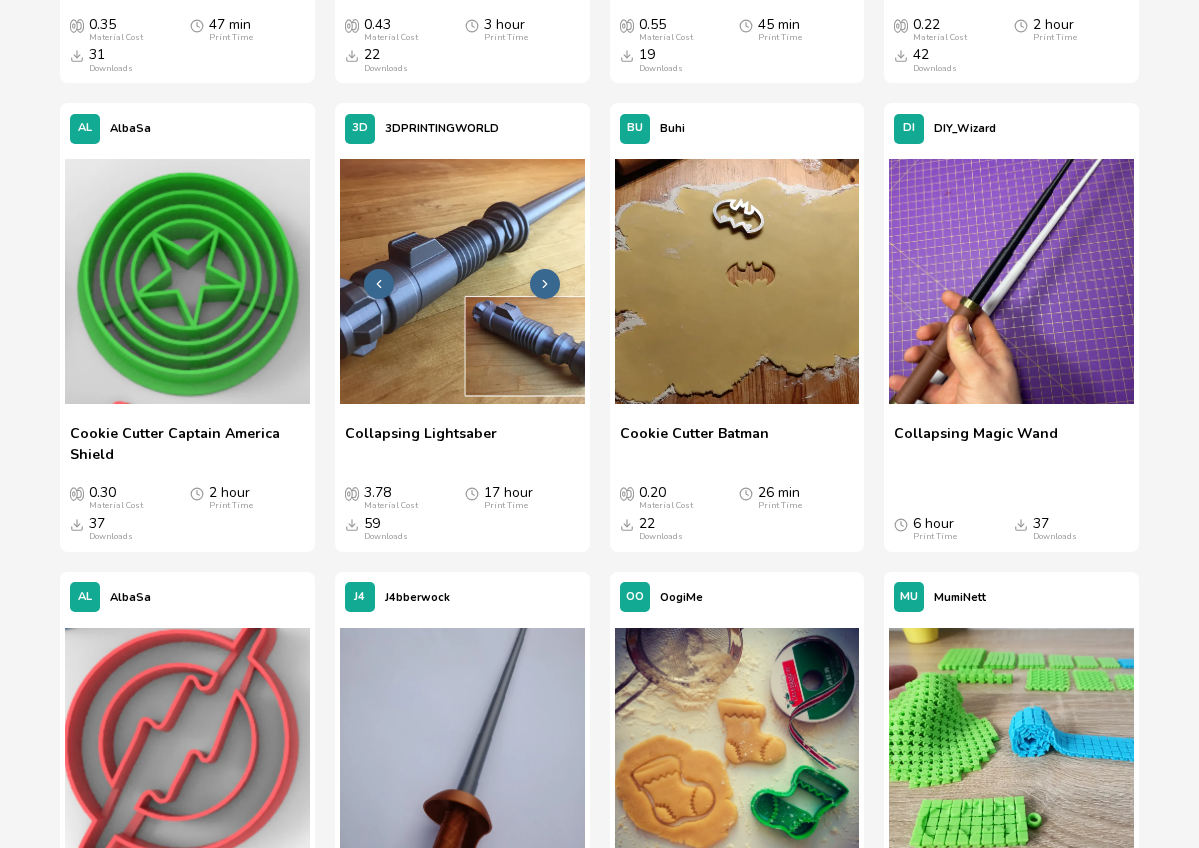 click at bounding box center [462, 281] 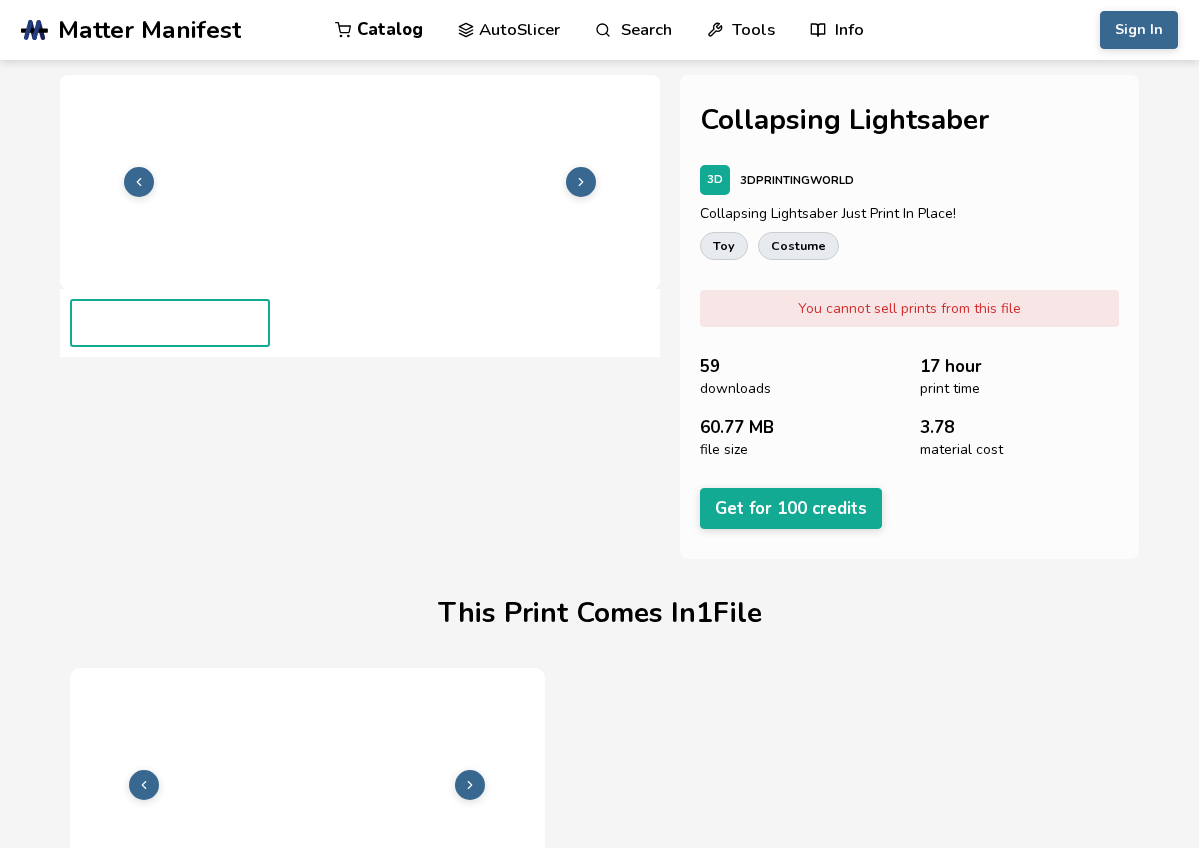 scroll, scrollTop: 85, scrollLeft: 0, axis: vertical 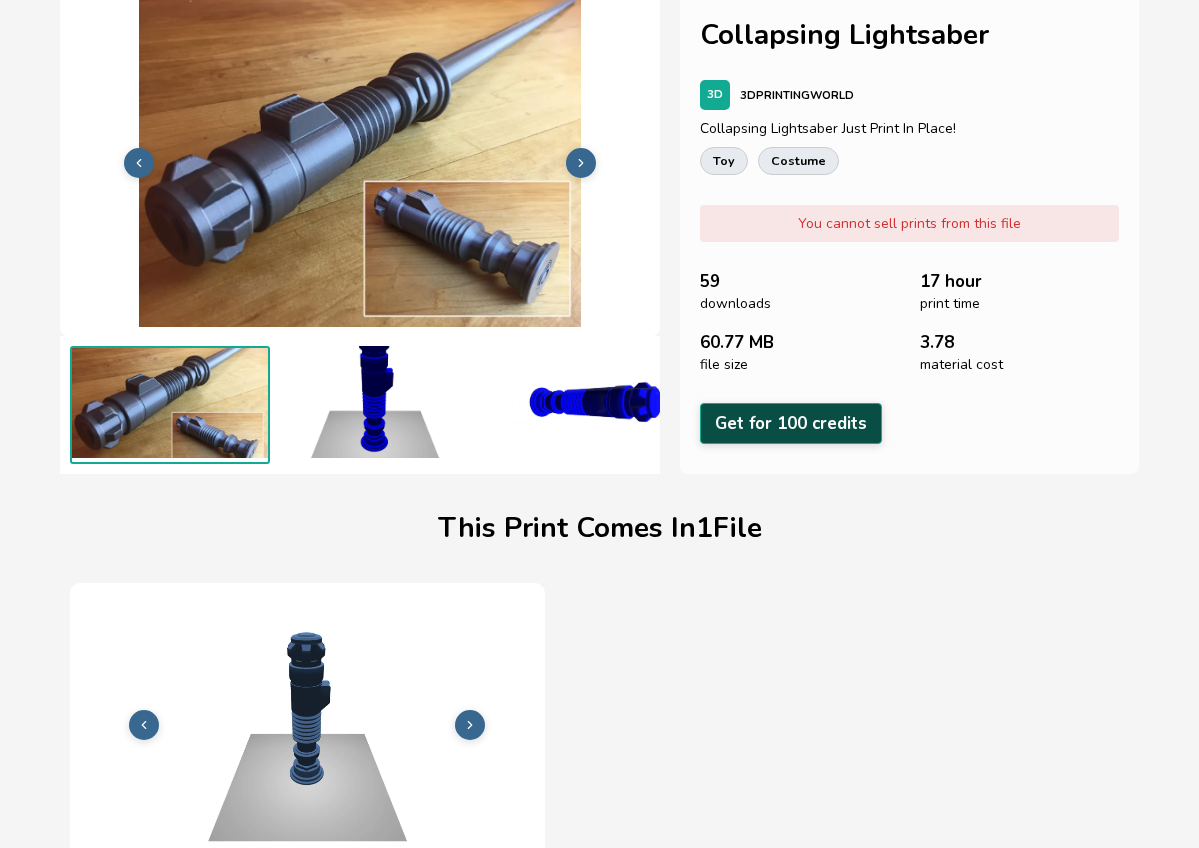 click on "Get for 100 credits" at bounding box center [791, 423] 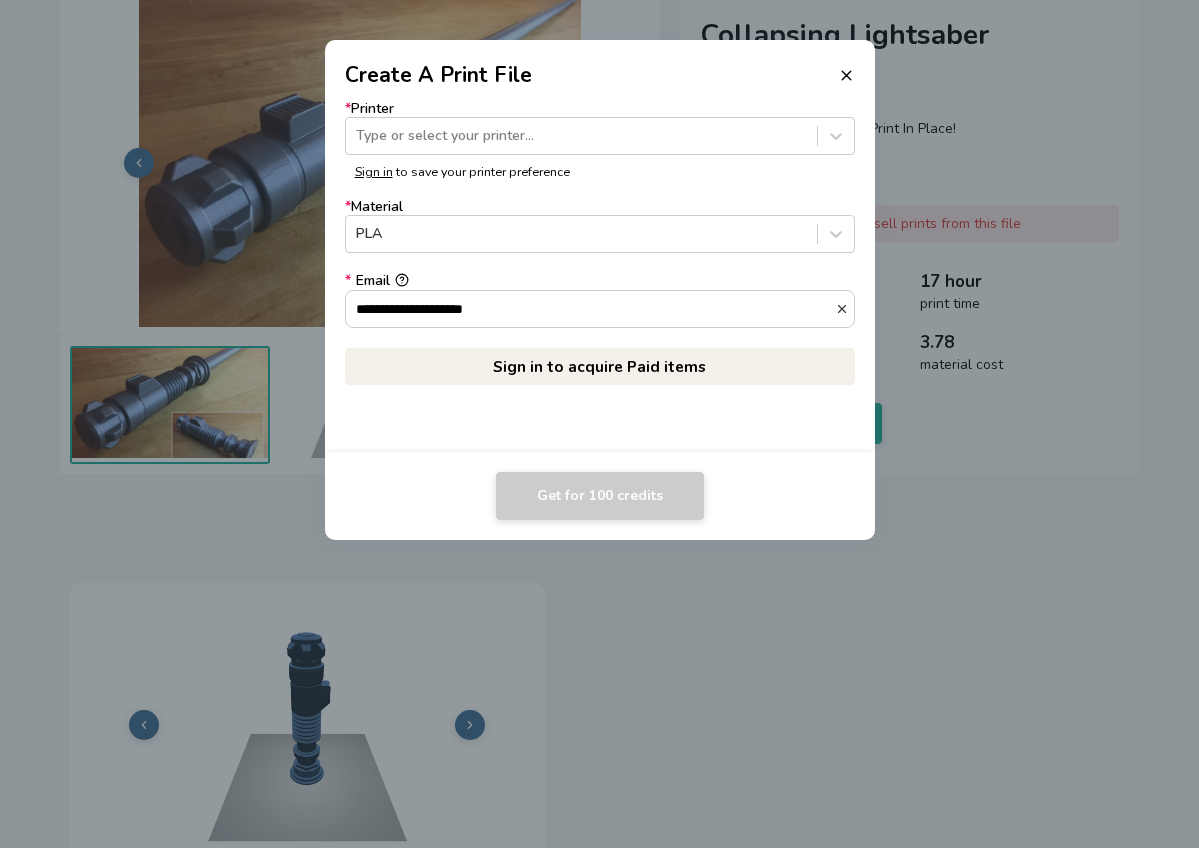 click on "Create A Print File" at bounding box center [600, 65] 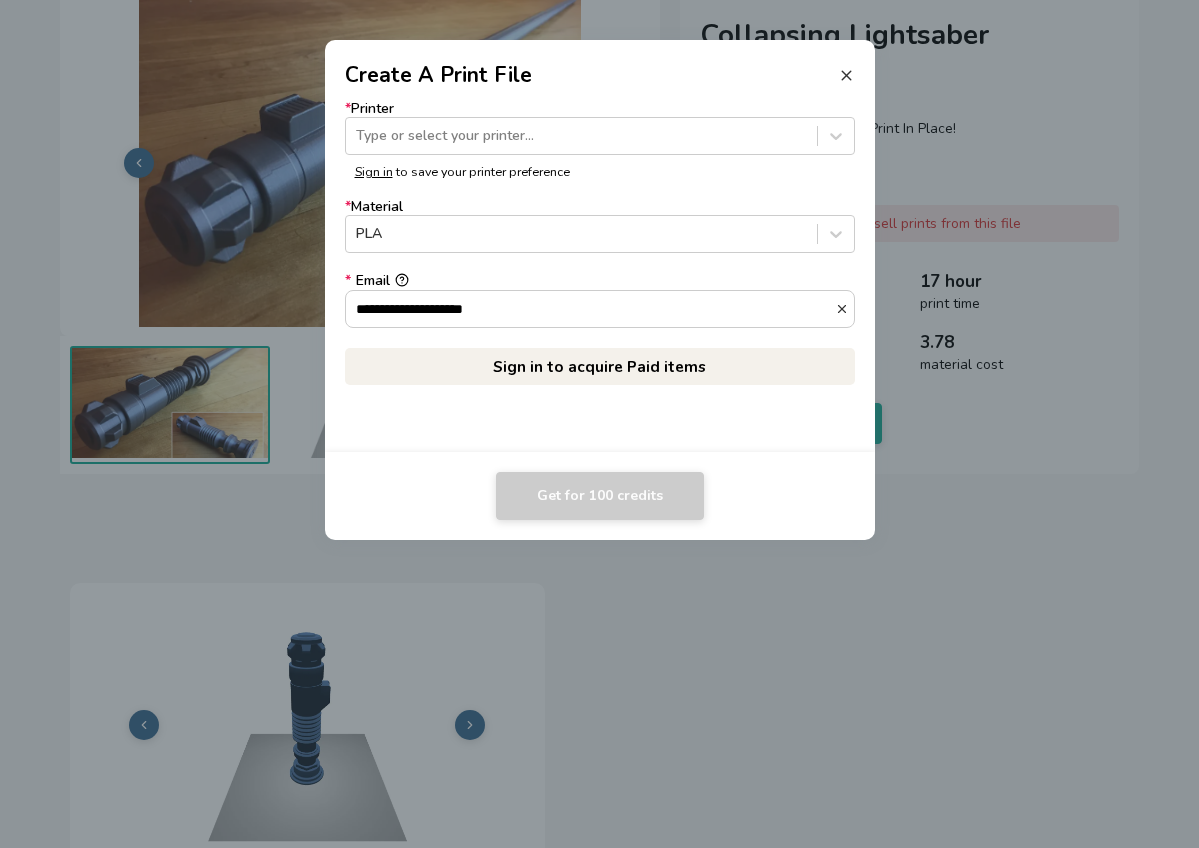 click 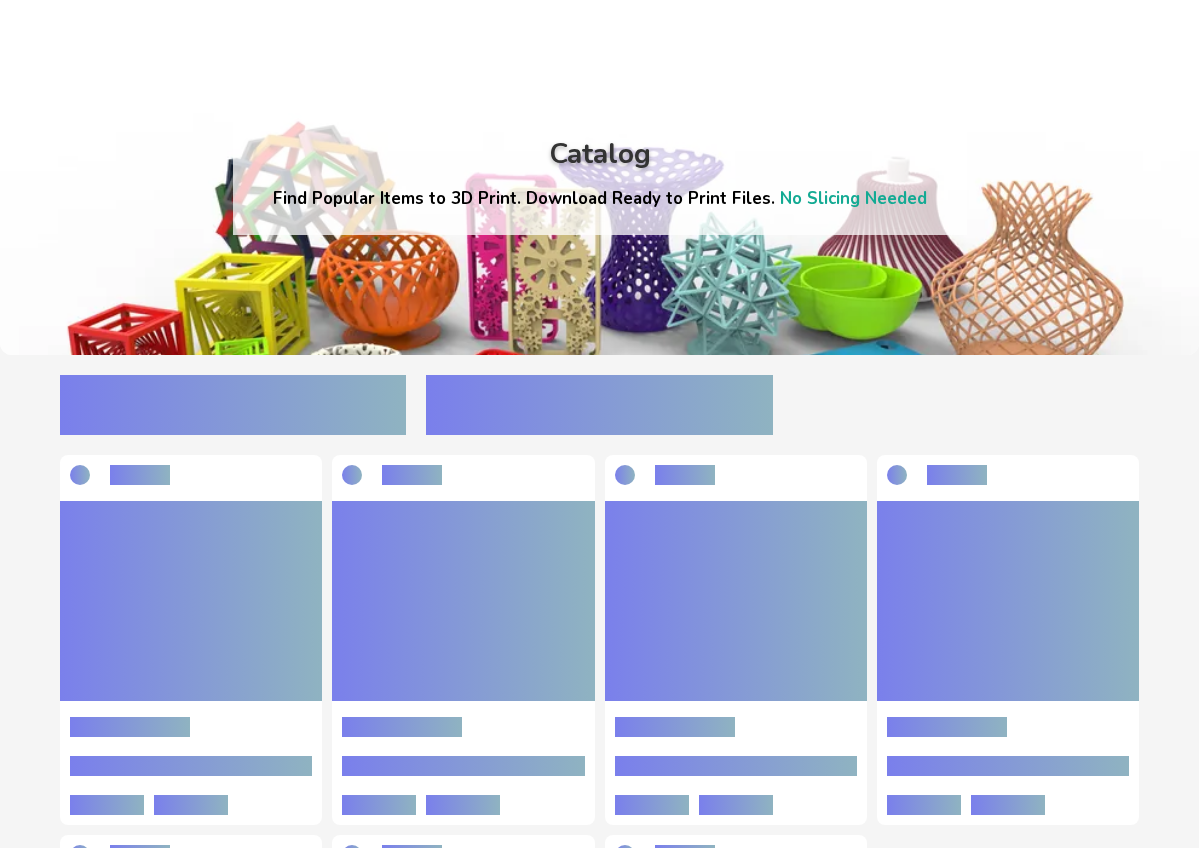 scroll, scrollTop: 760, scrollLeft: 0, axis: vertical 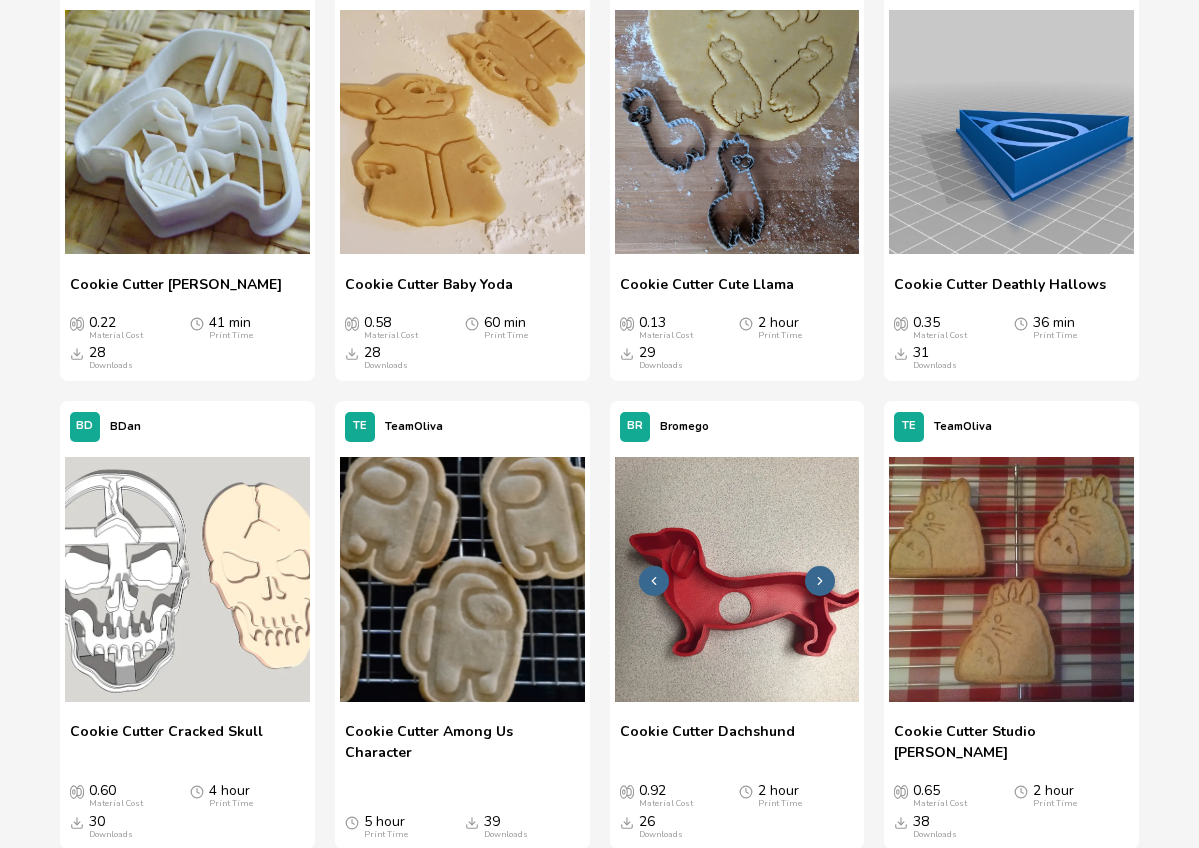 click at bounding box center (737, 579) 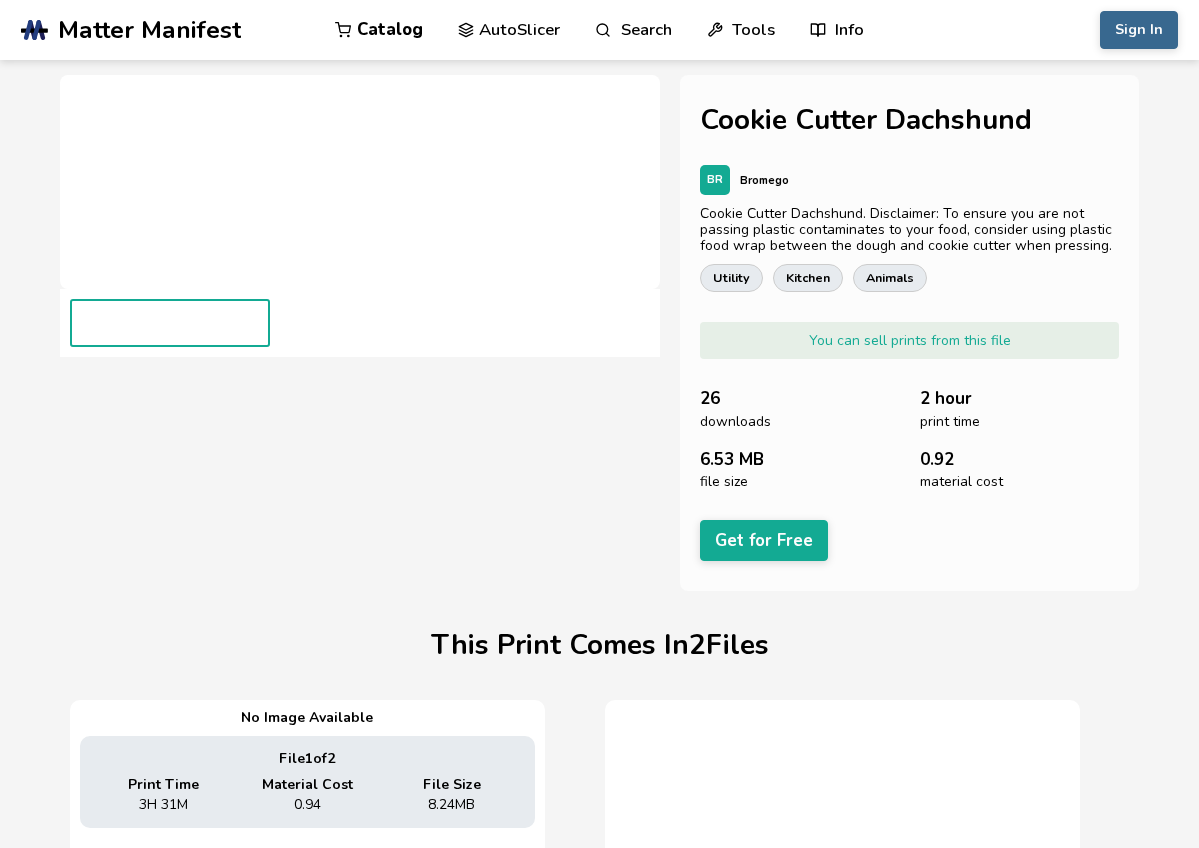 scroll, scrollTop: 117, scrollLeft: 0, axis: vertical 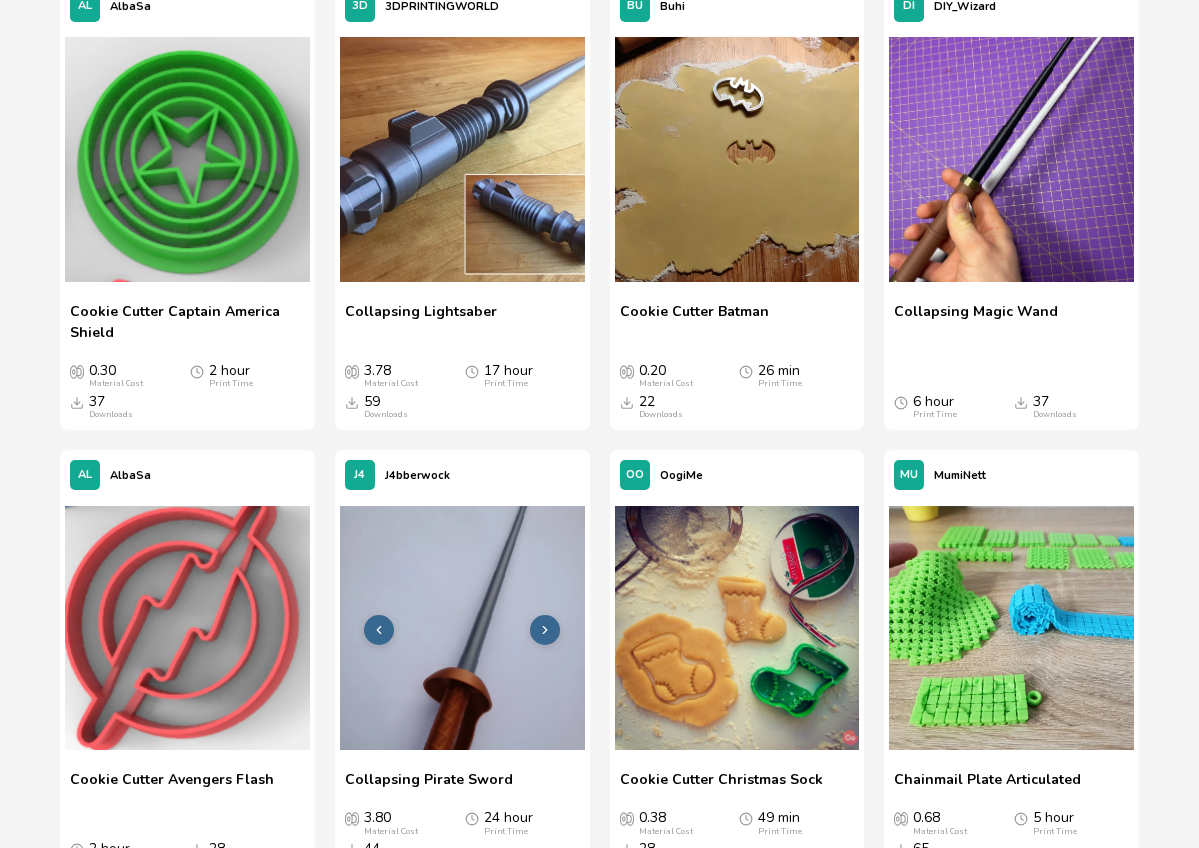 click at bounding box center [462, 628] 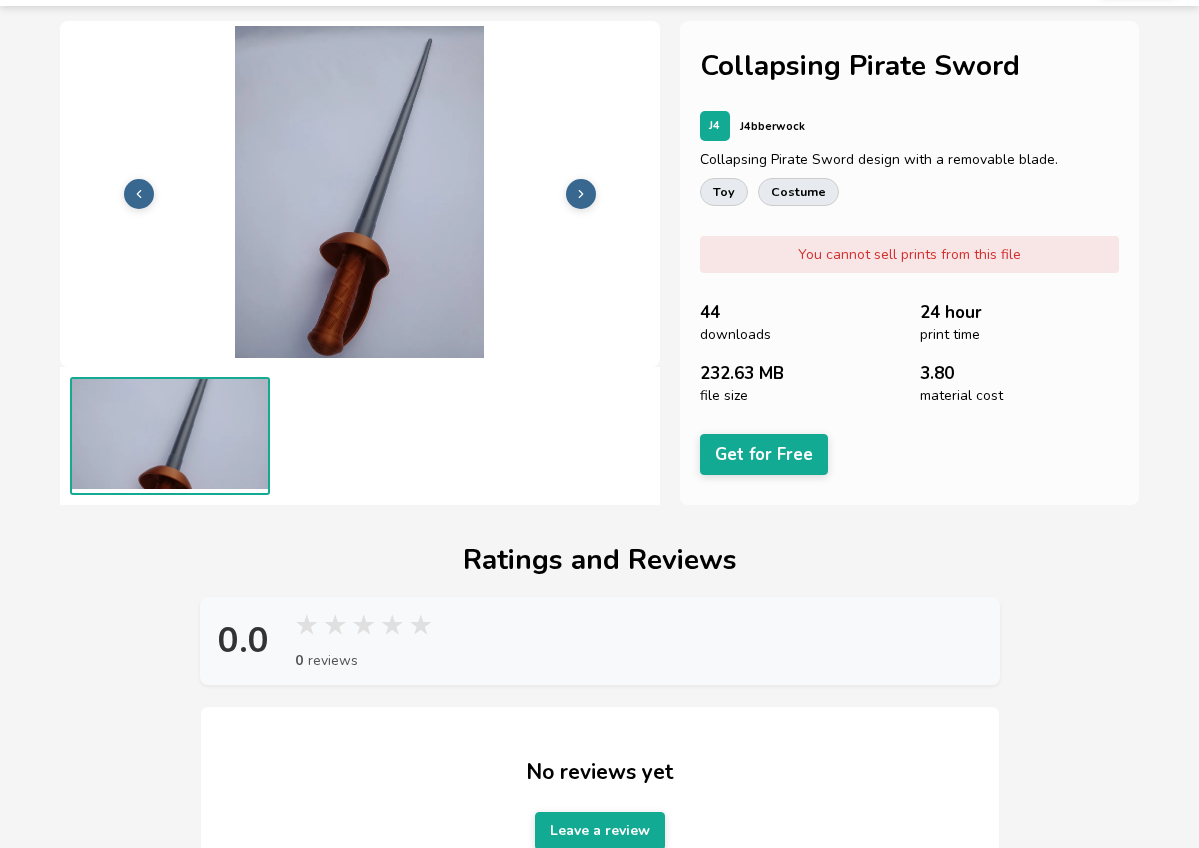 scroll, scrollTop: 58, scrollLeft: 0, axis: vertical 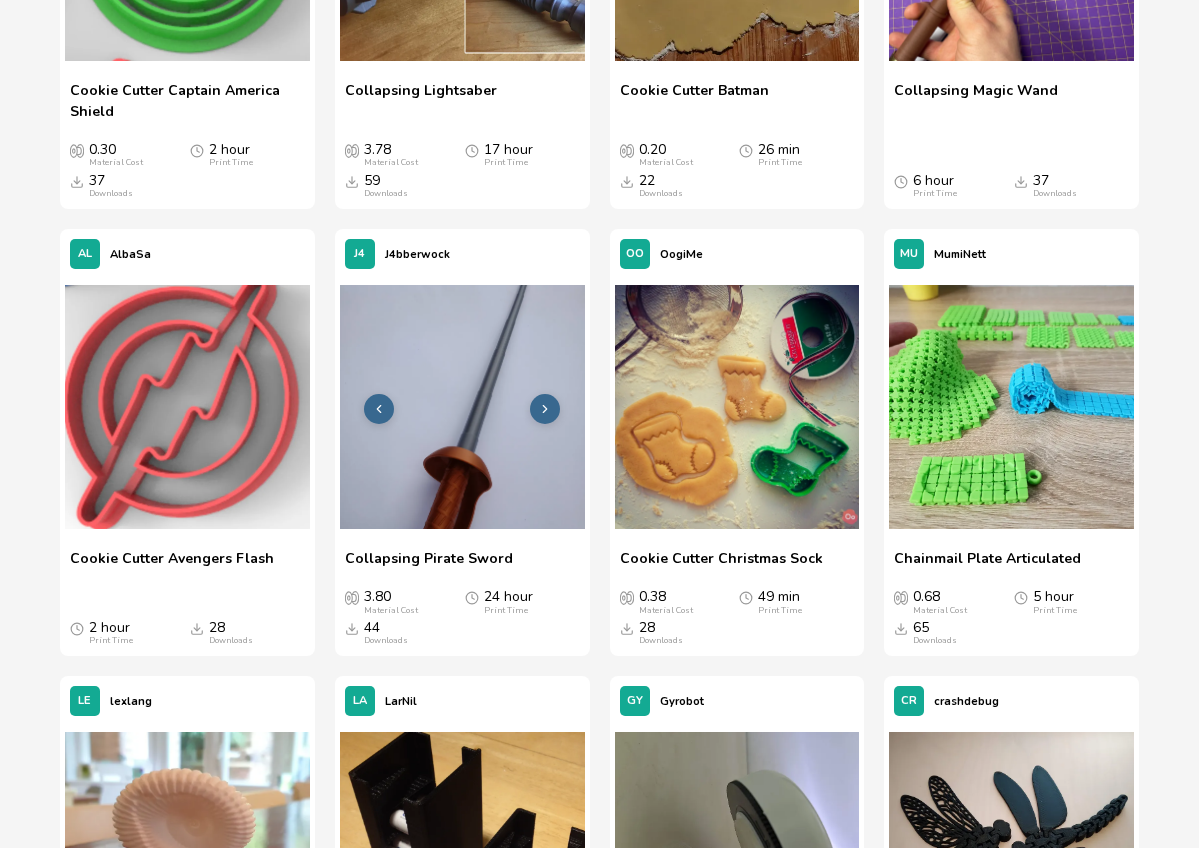 click at bounding box center [462, 407] 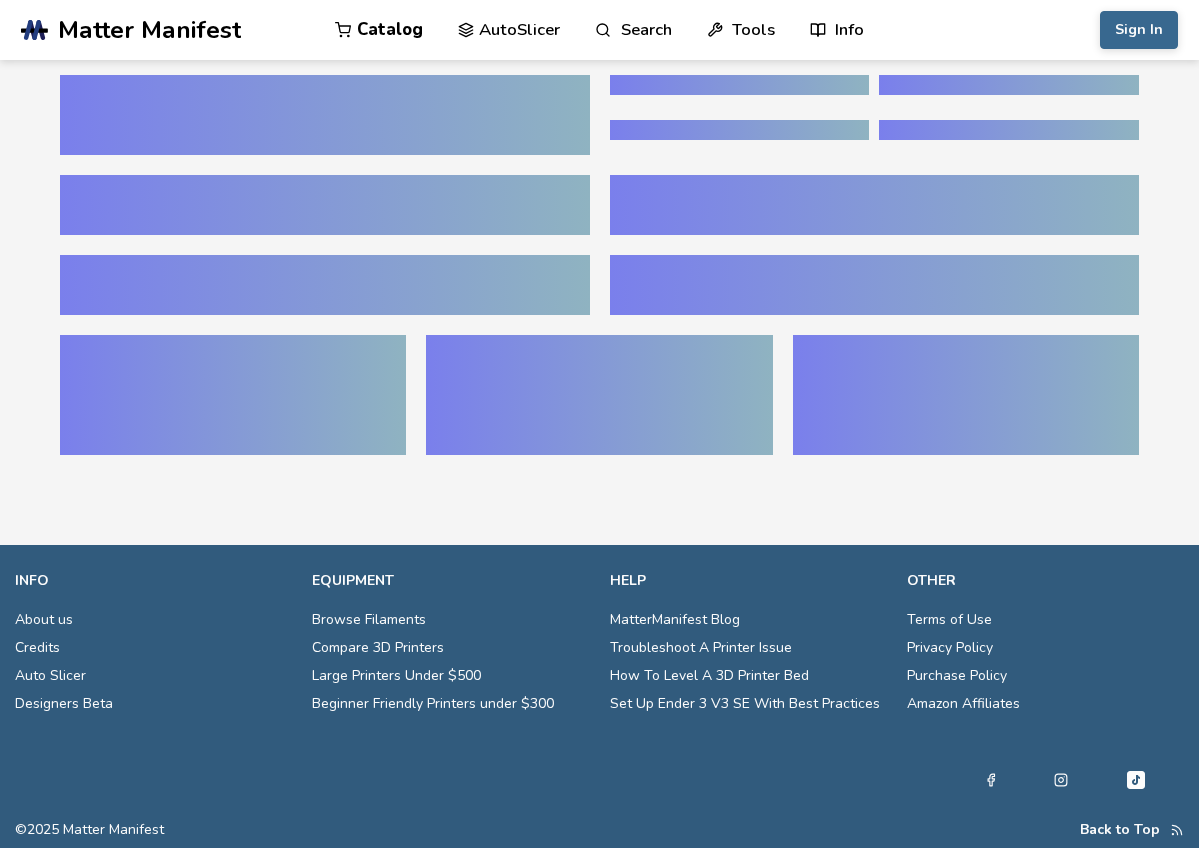 scroll, scrollTop: 0, scrollLeft: 0, axis: both 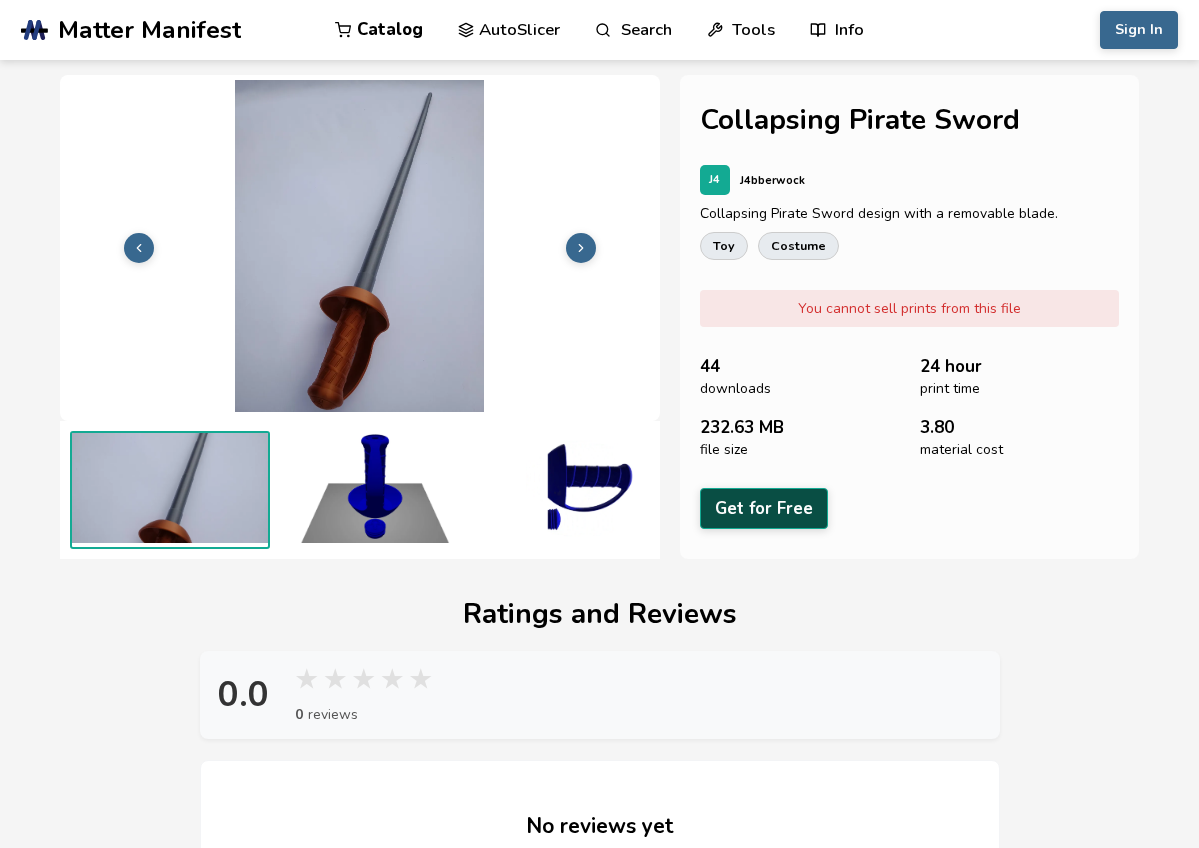 click on "Get for Free" at bounding box center [764, 508] 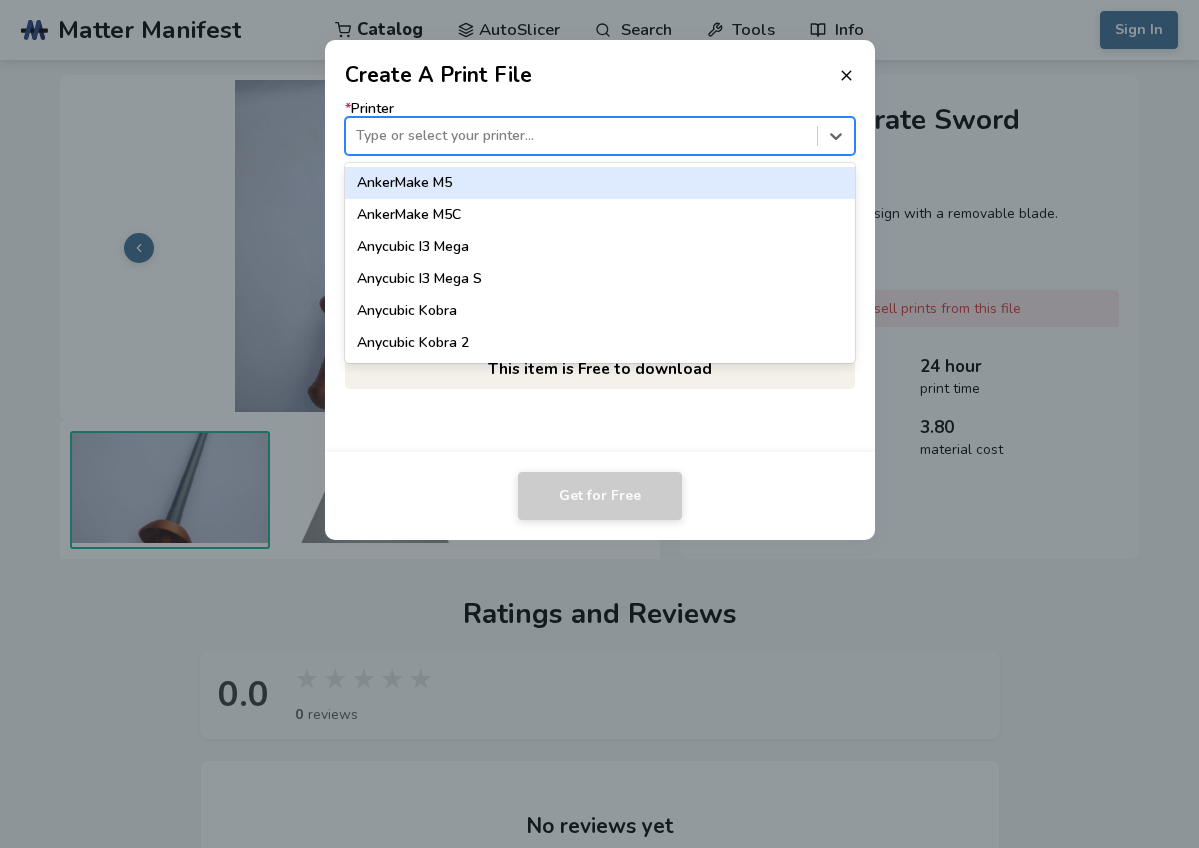 click on "Type or select your printer..." at bounding box center (581, 136) 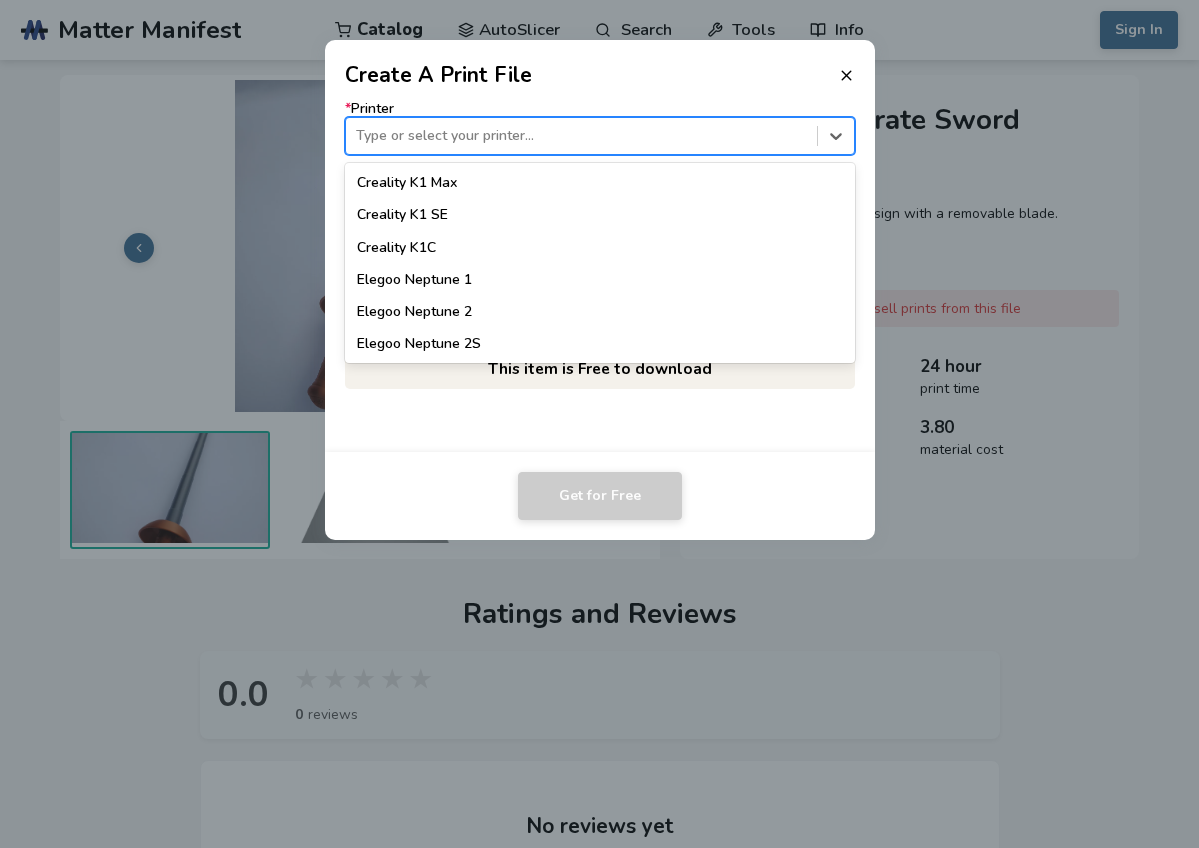 scroll, scrollTop: 626, scrollLeft: 0, axis: vertical 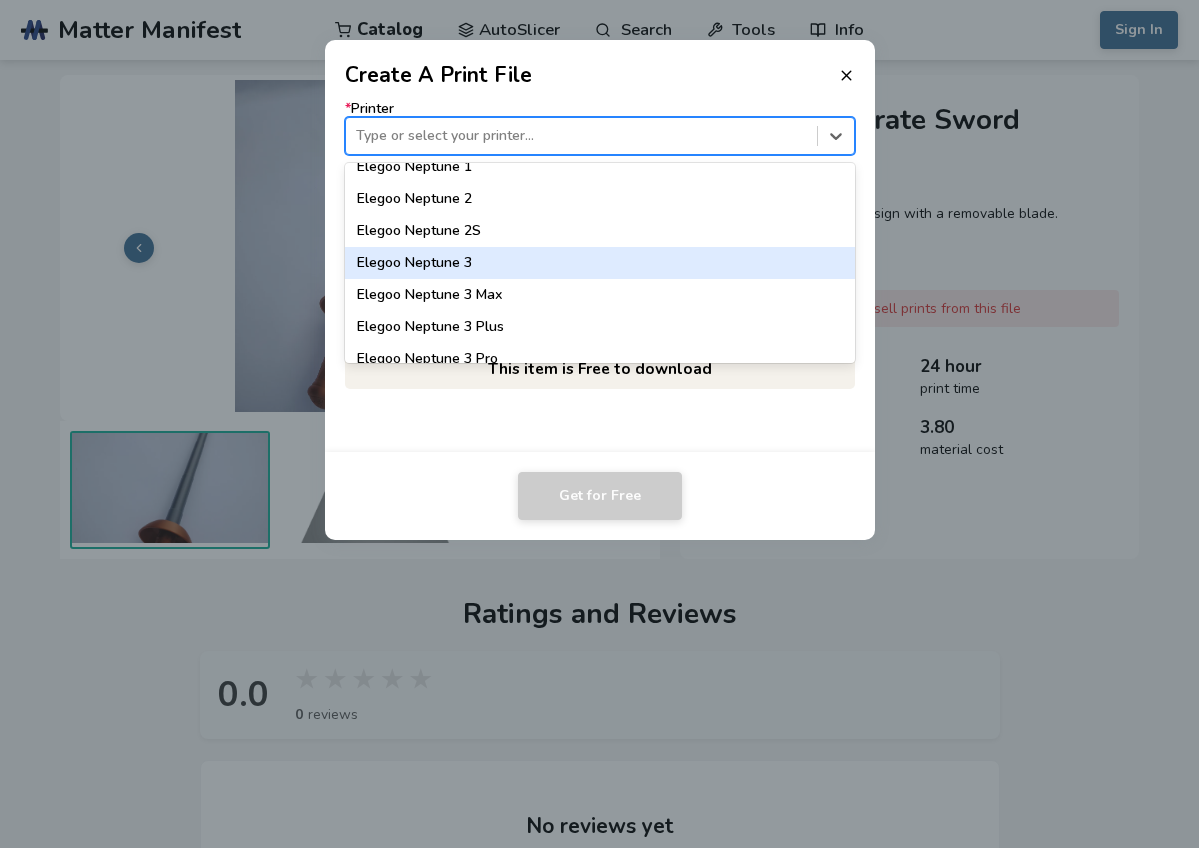 click on "Elegoo Neptune 3" at bounding box center (600, 263) 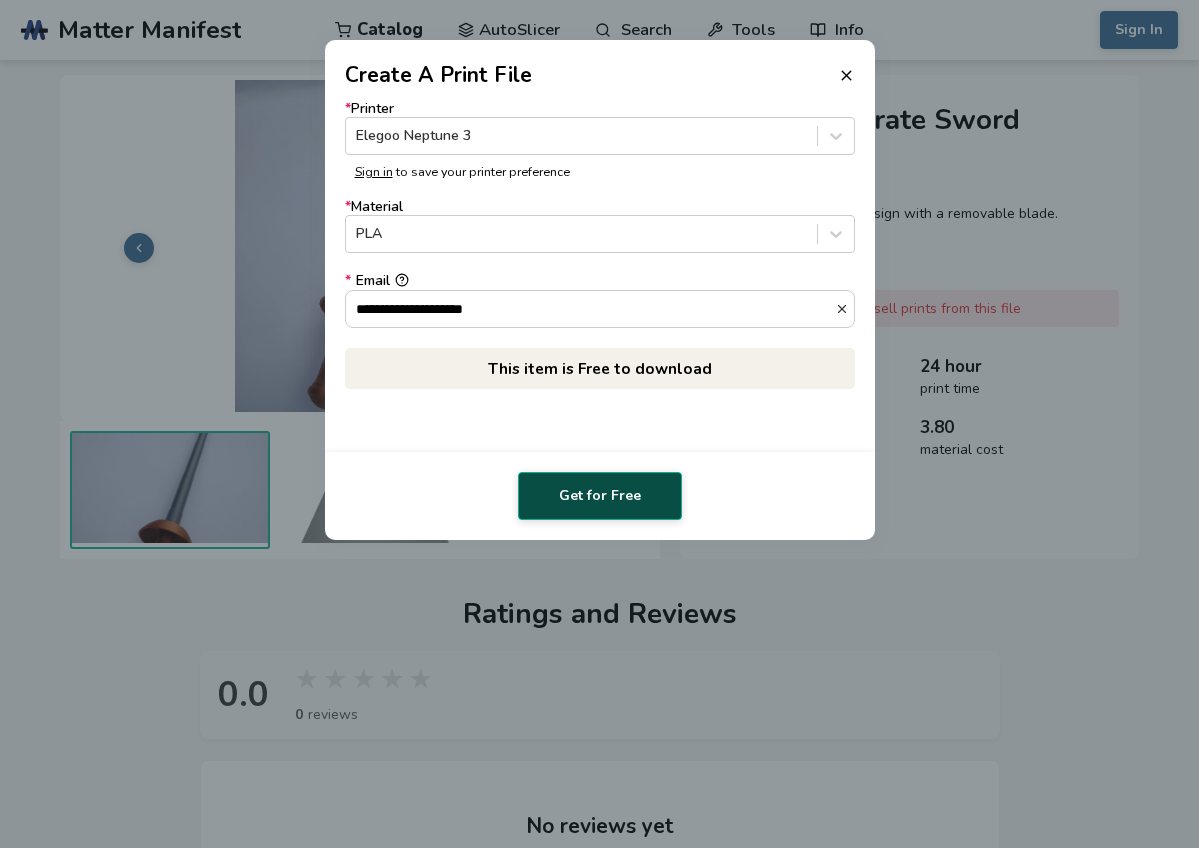 click on "Get for Free" at bounding box center (600, 496) 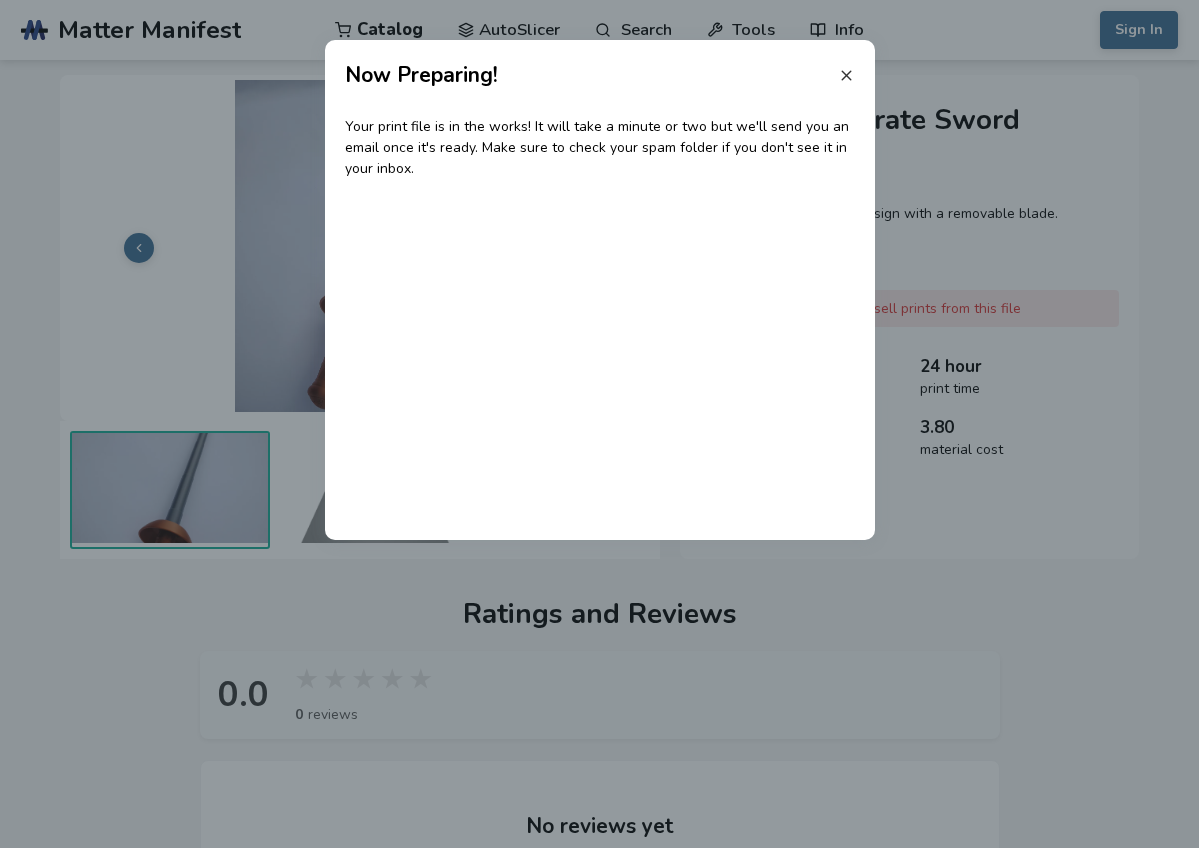 click 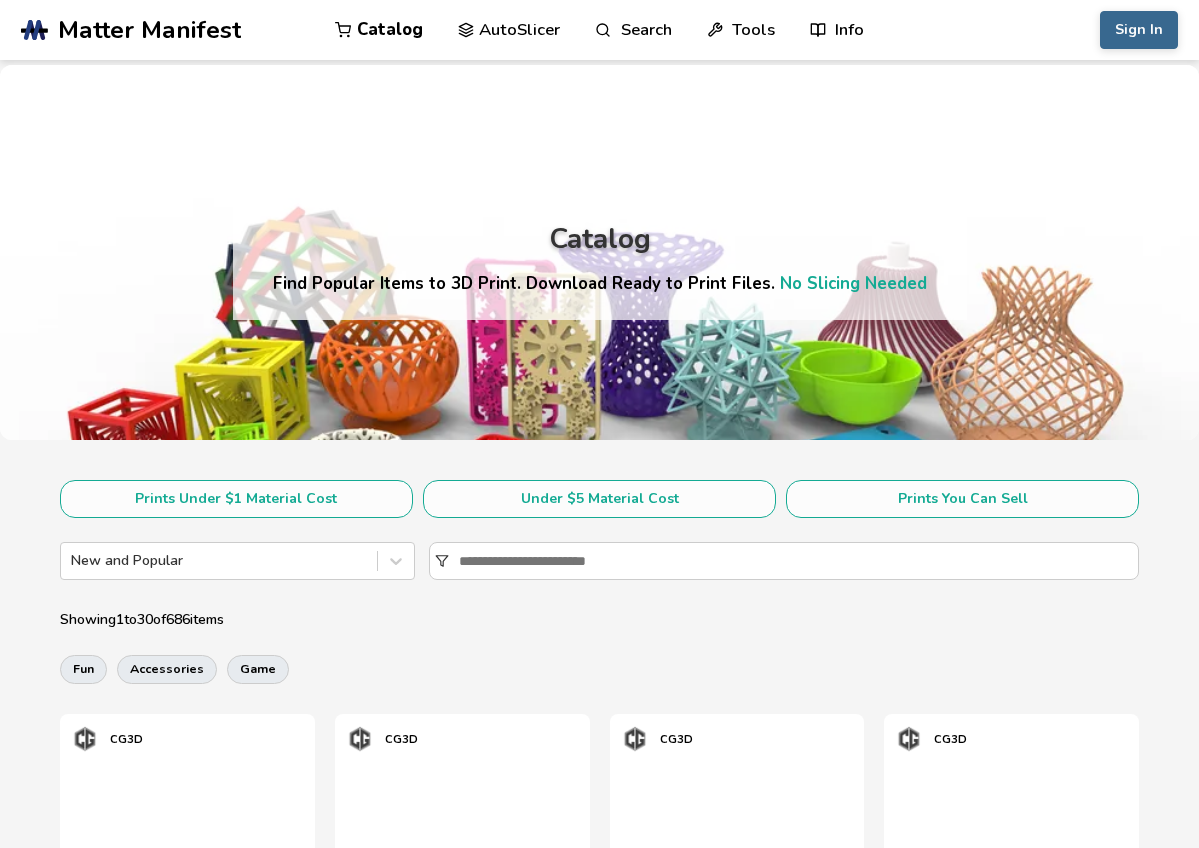 scroll, scrollTop: 0, scrollLeft: 0, axis: both 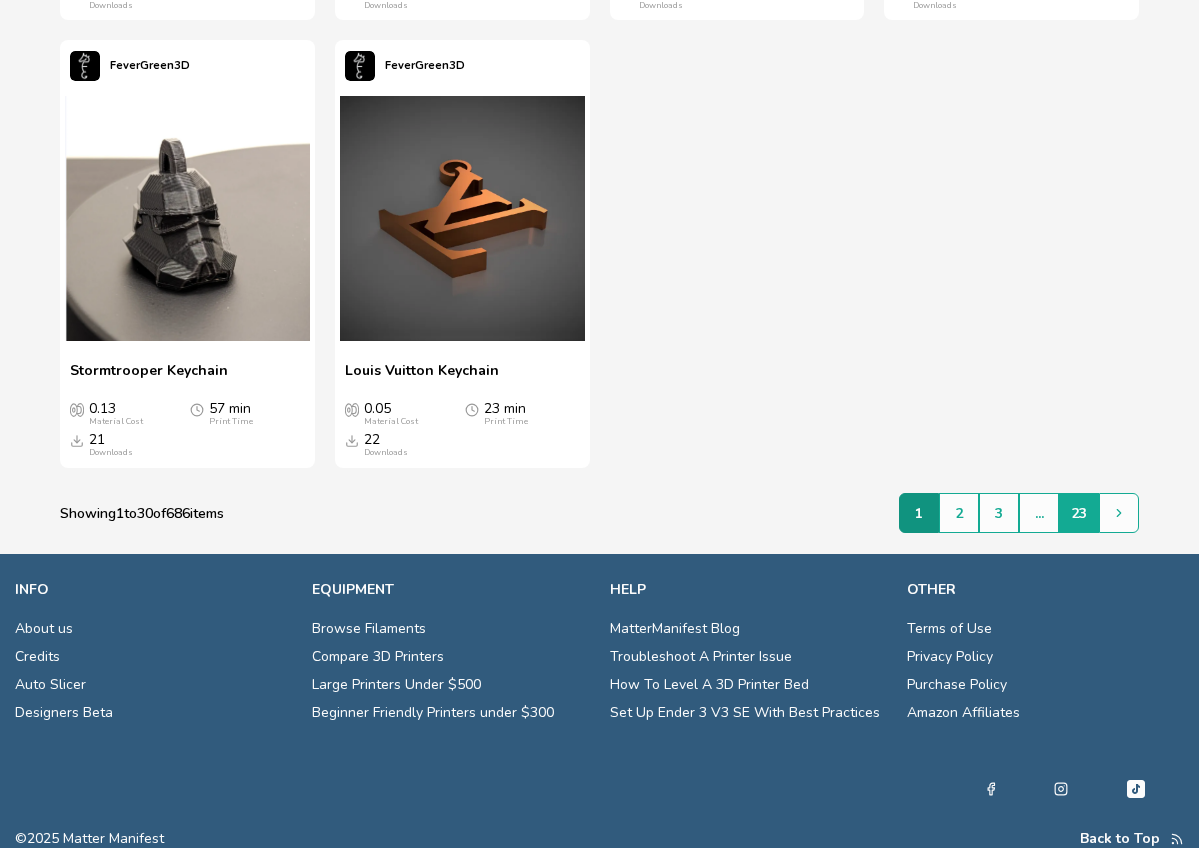 click on "23" at bounding box center (1079, 513) 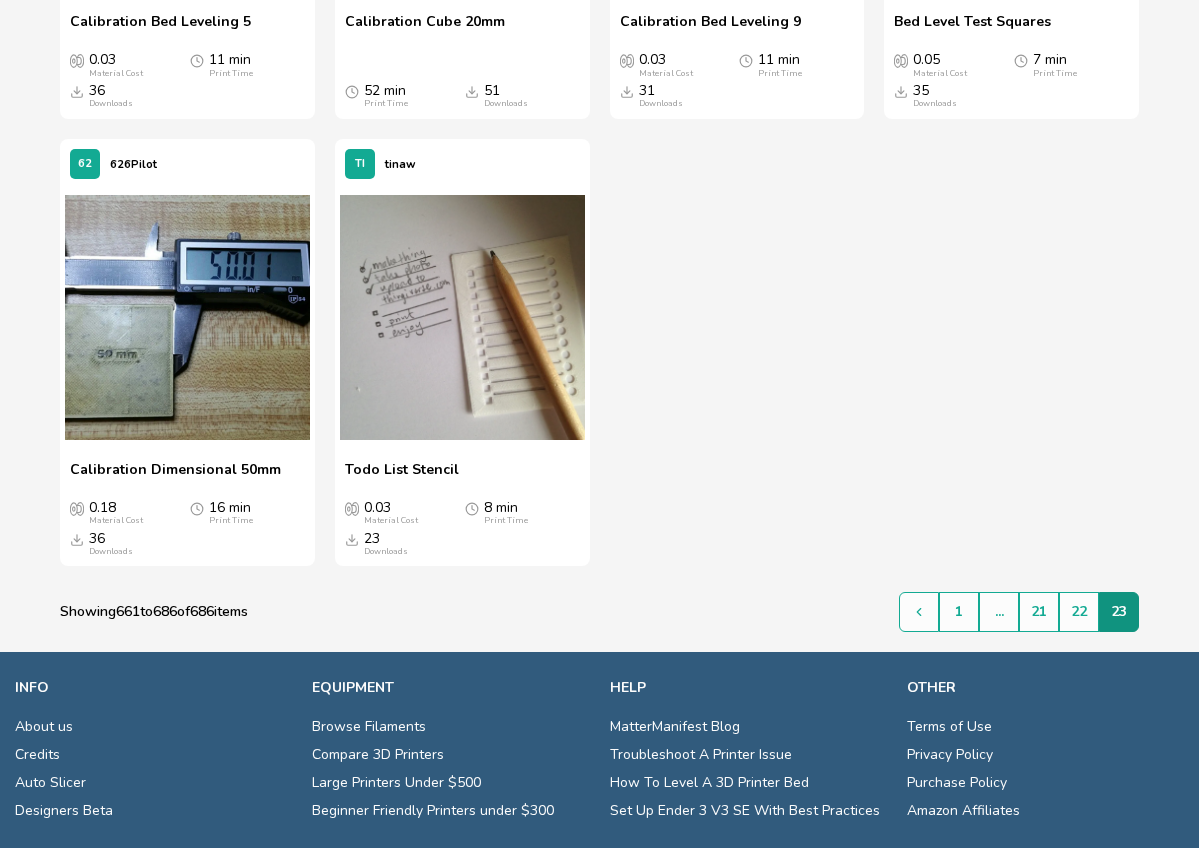 scroll, scrollTop: 3297, scrollLeft: 0, axis: vertical 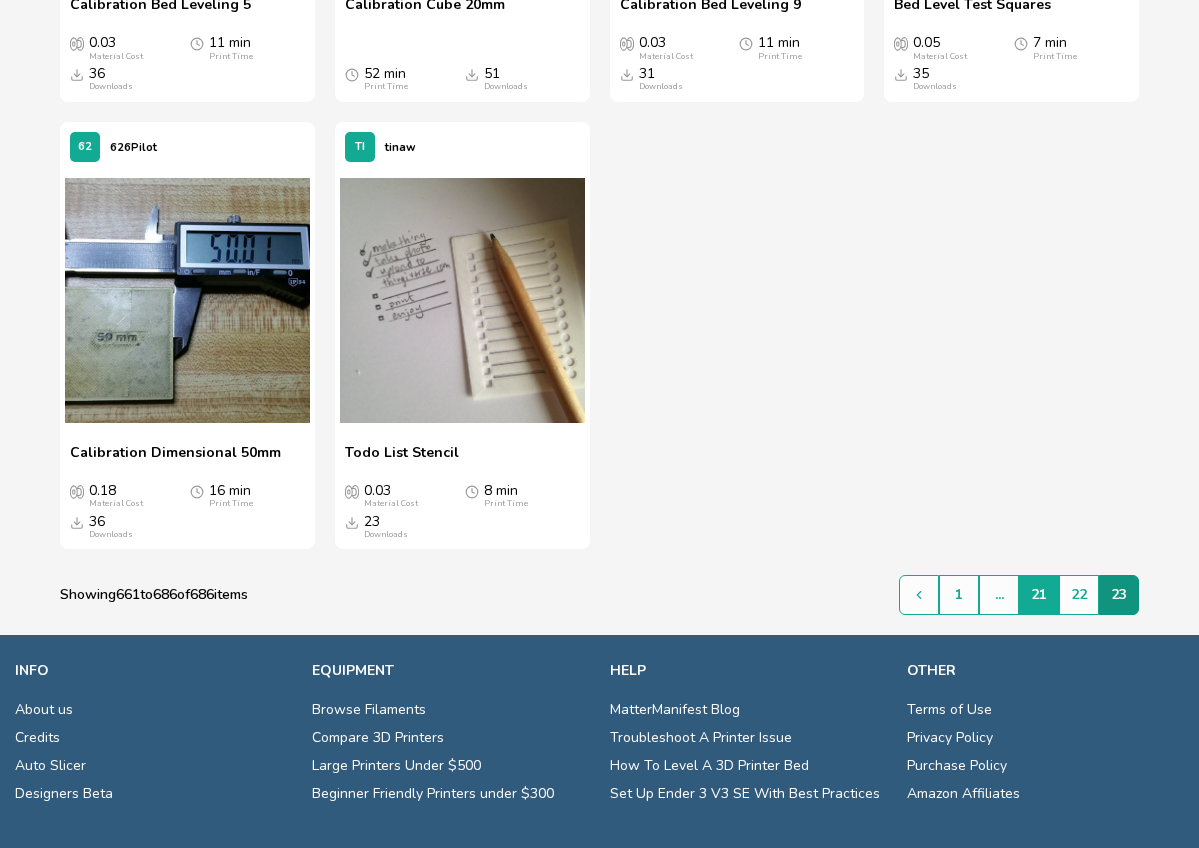 click on "21" at bounding box center (1039, 595) 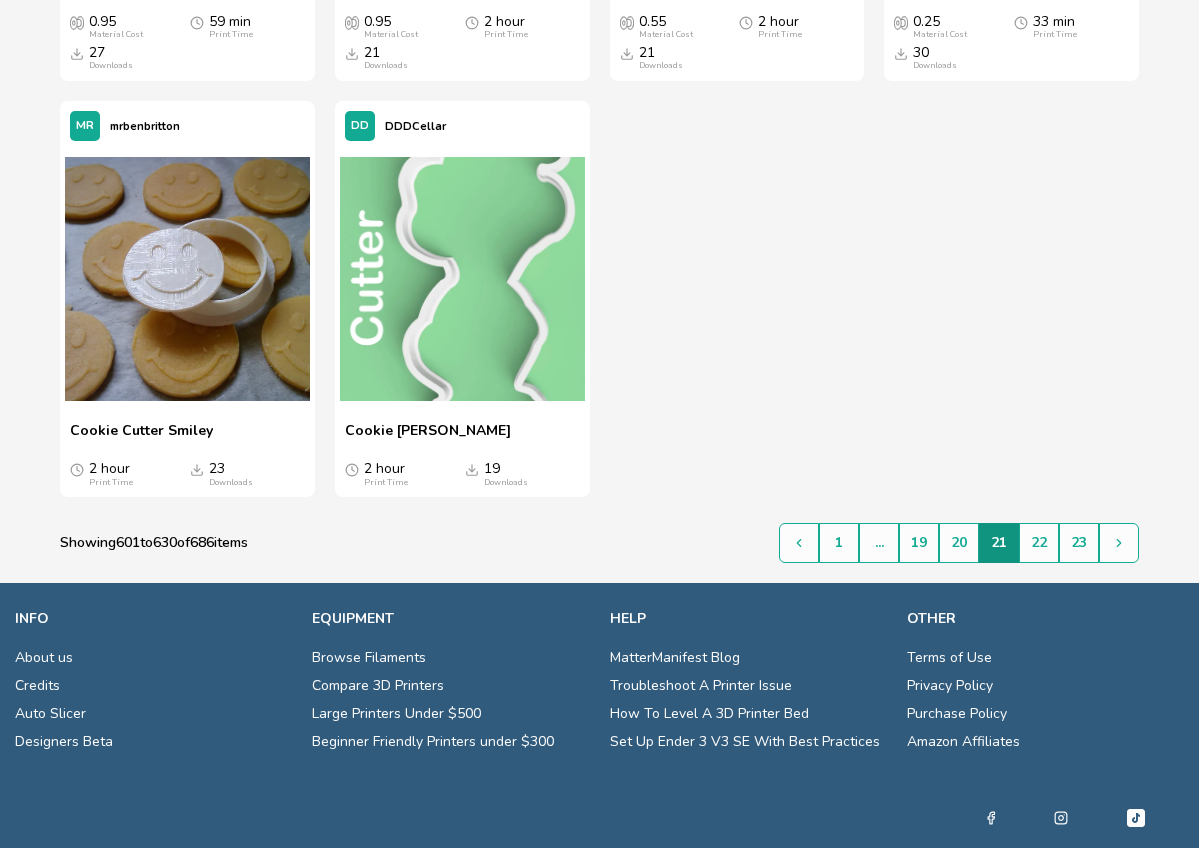 scroll, scrollTop: 3796, scrollLeft: 0, axis: vertical 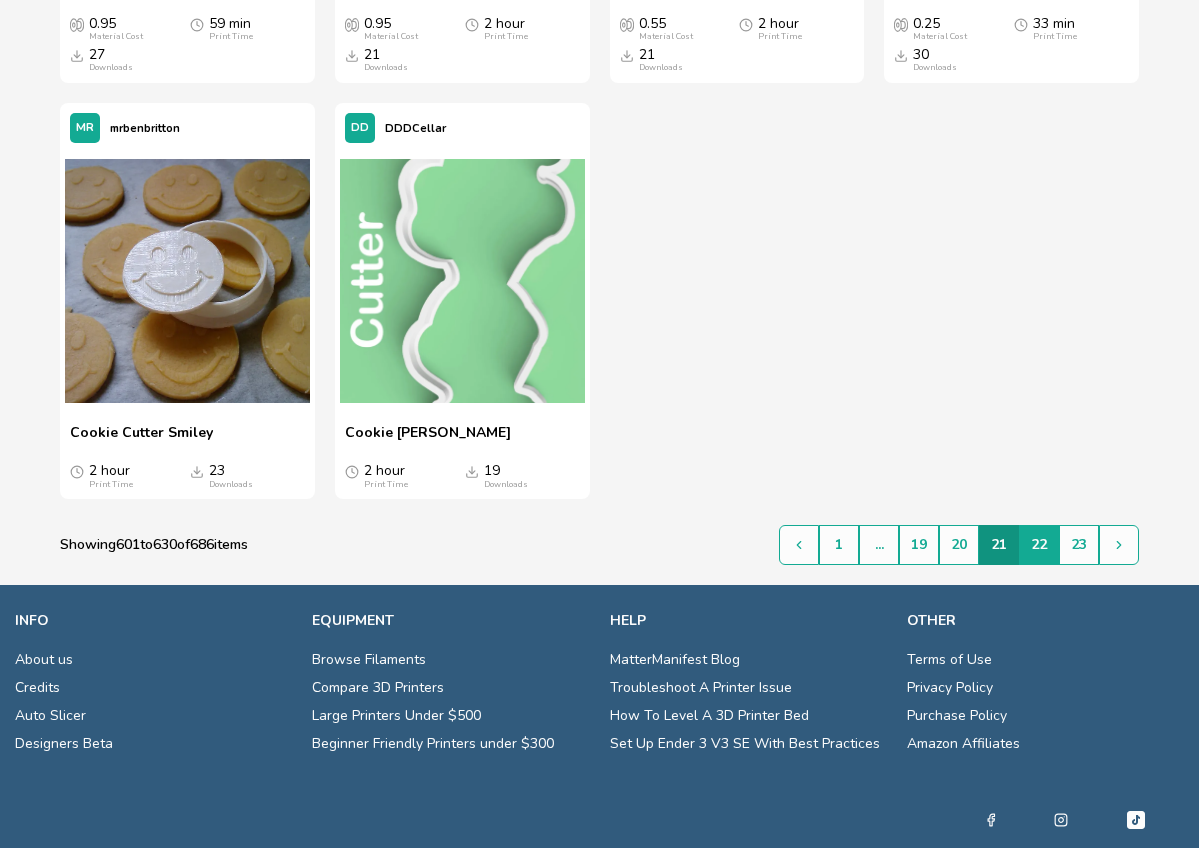 click on "22" at bounding box center (1039, 545) 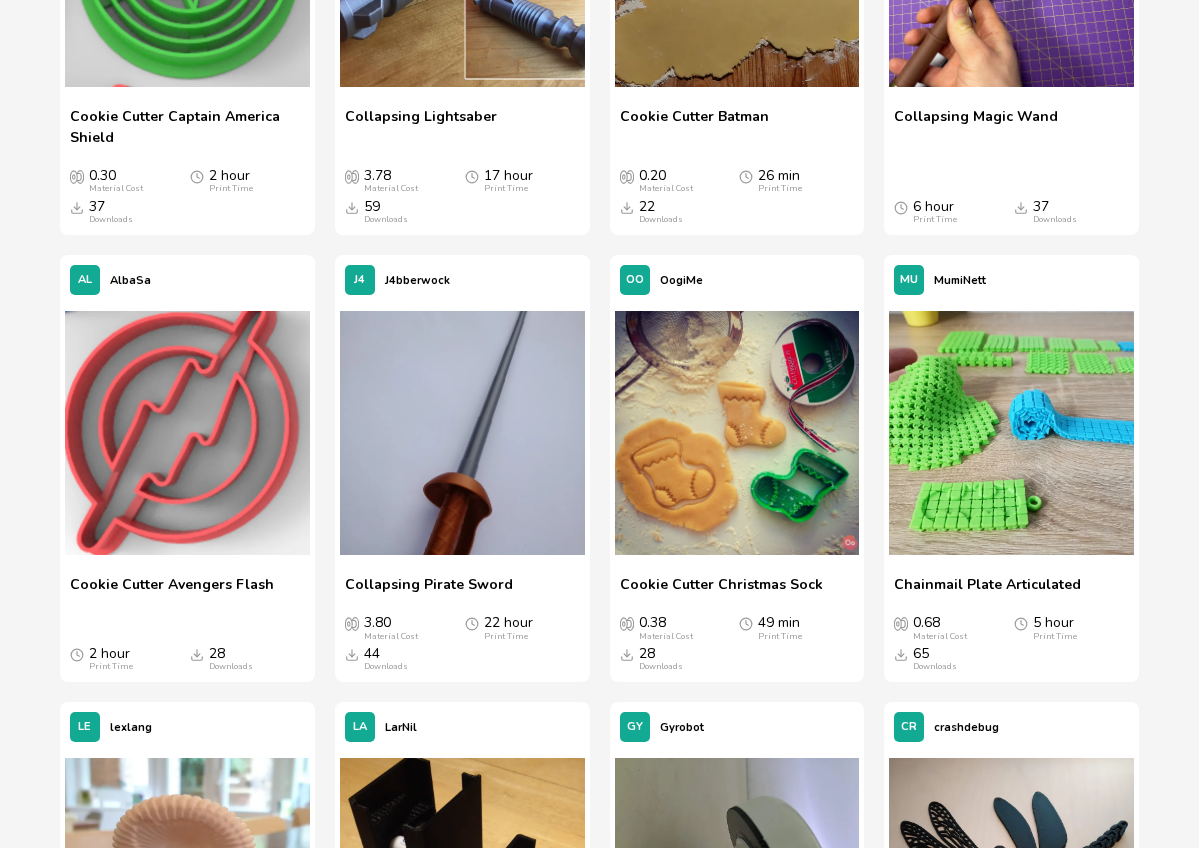 scroll, scrollTop: 2760, scrollLeft: 0, axis: vertical 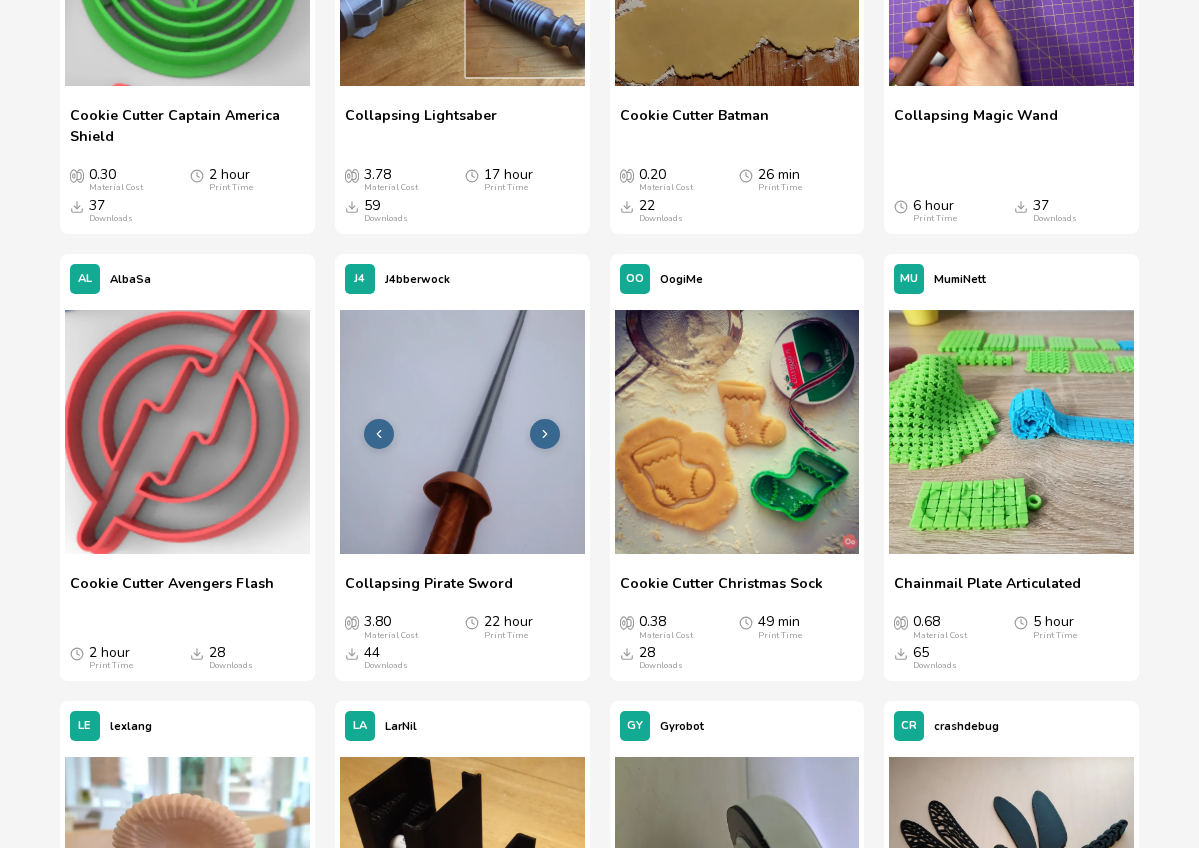click at bounding box center (462, 432) 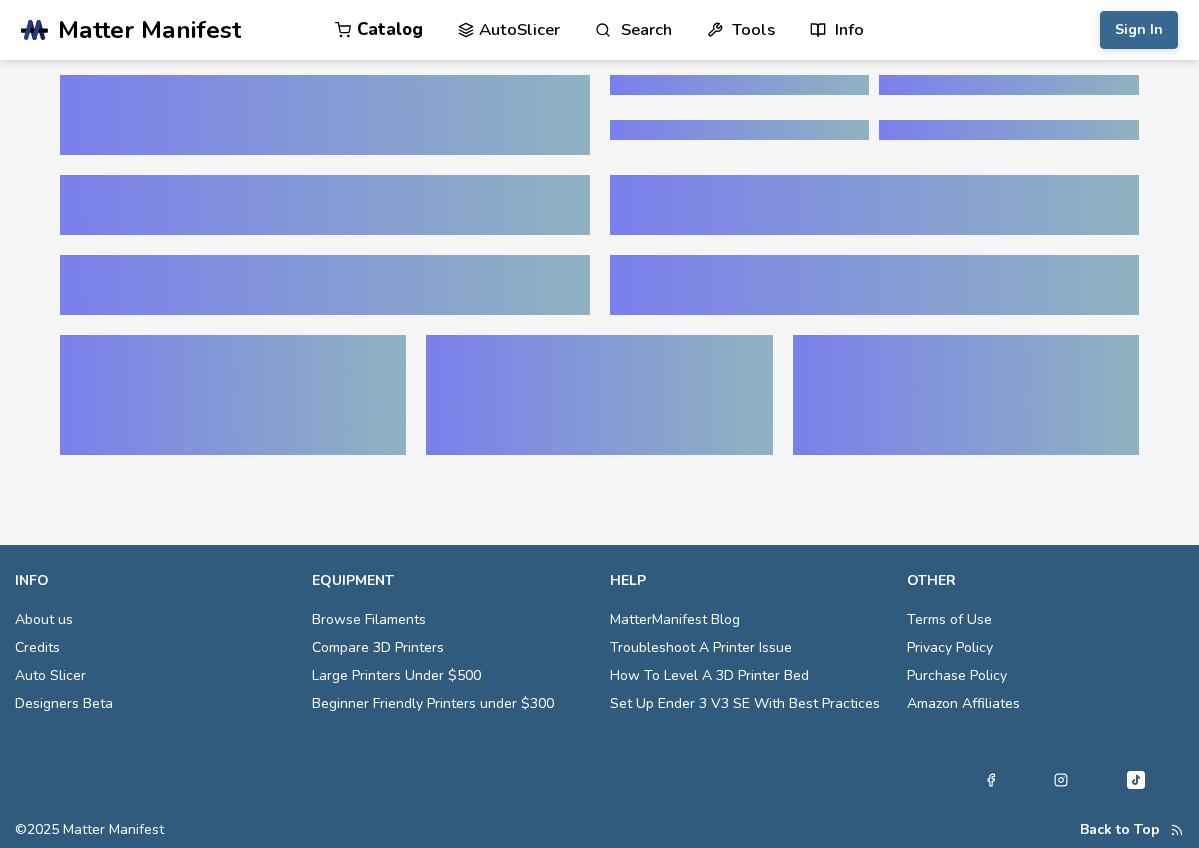 scroll, scrollTop: 0, scrollLeft: 0, axis: both 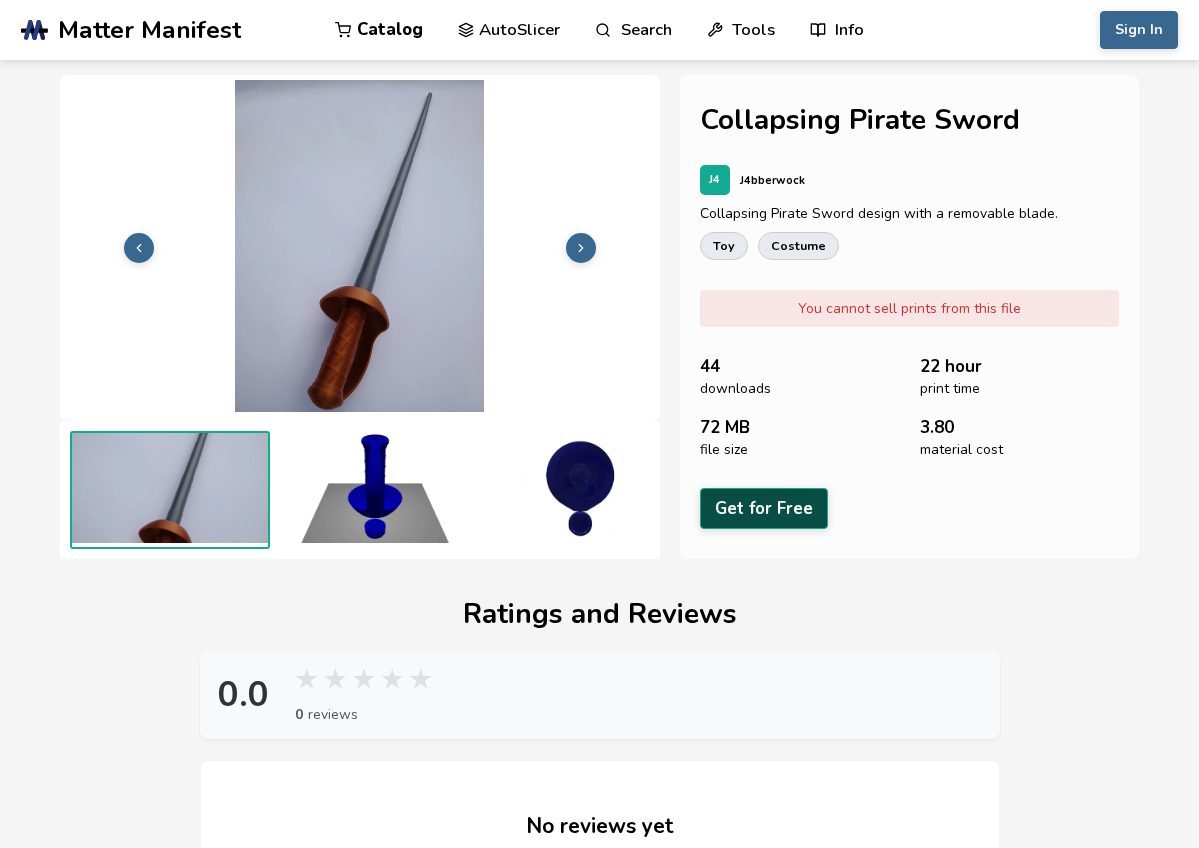 click on "Get for Free" at bounding box center [764, 508] 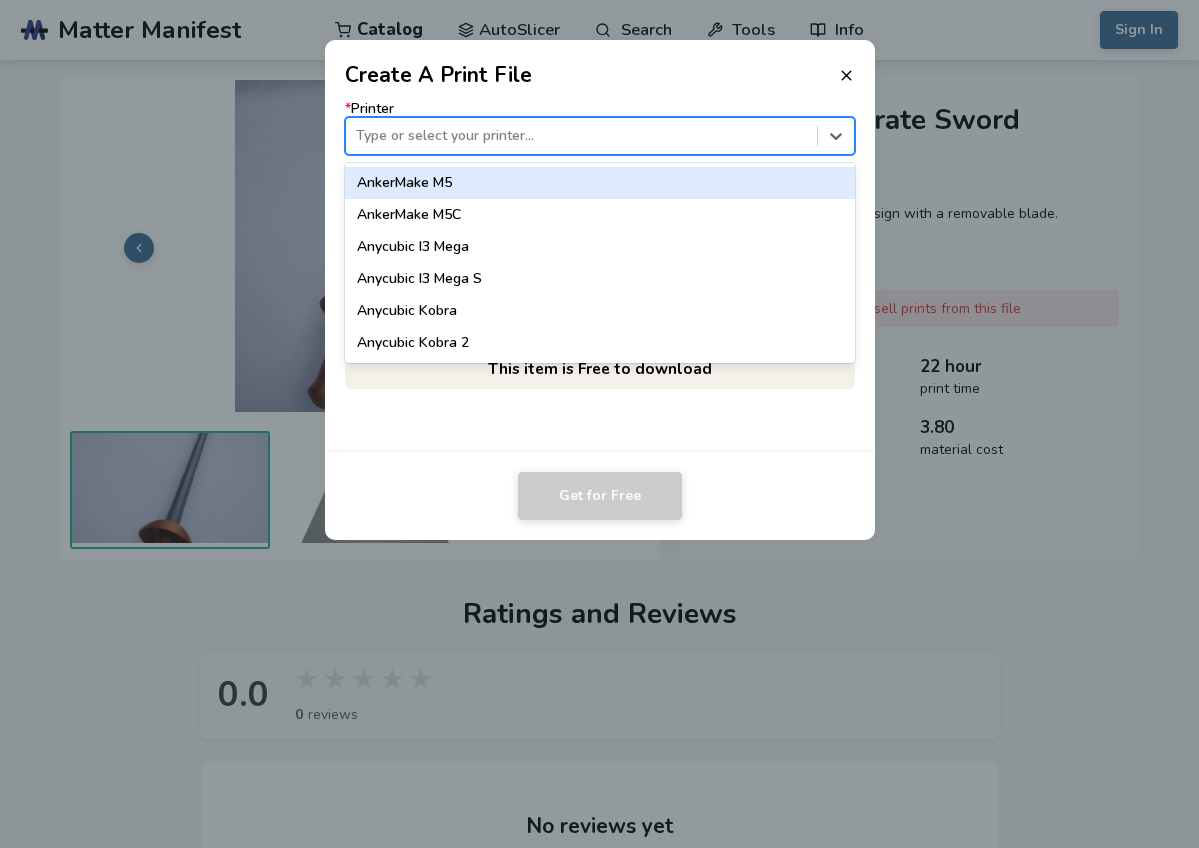 click on "Type or select your printer..." at bounding box center [581, 136] 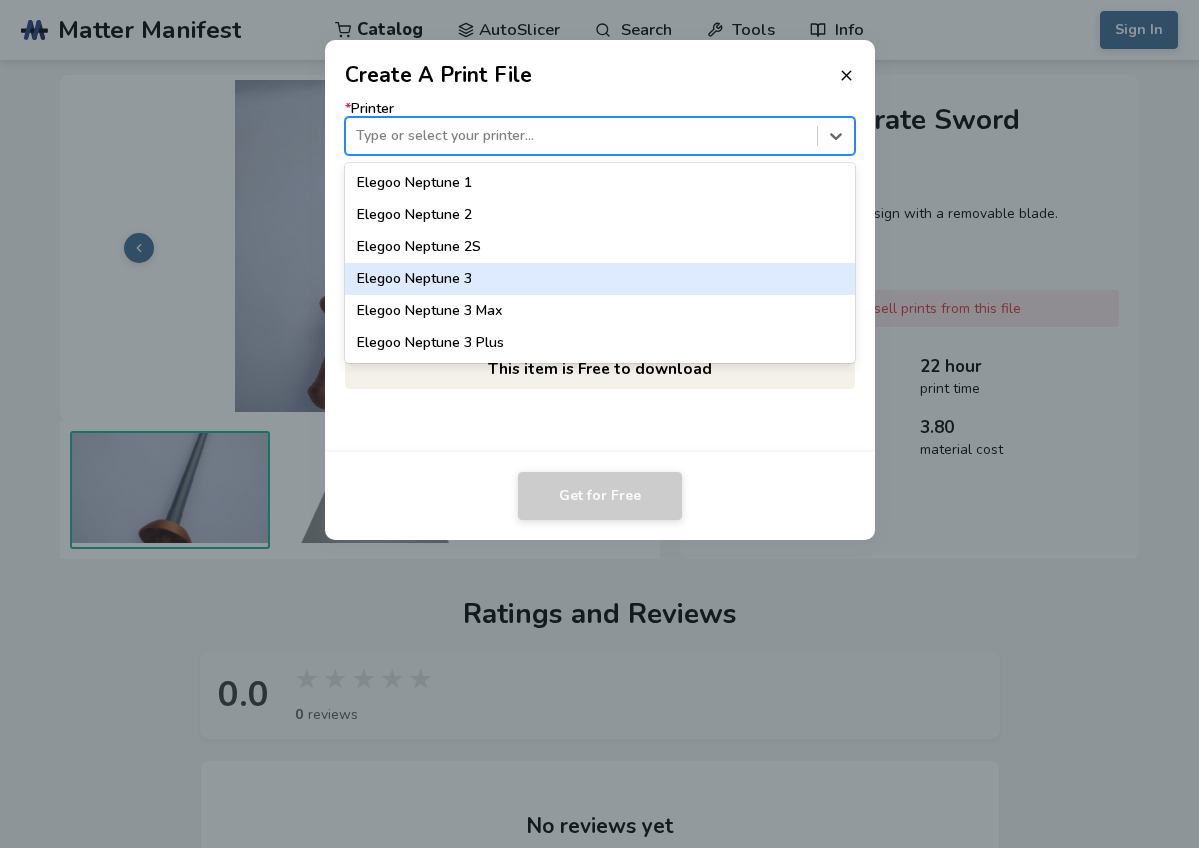 scroll, scrollTop: 627, scrollLeft: 0, axis: vertical 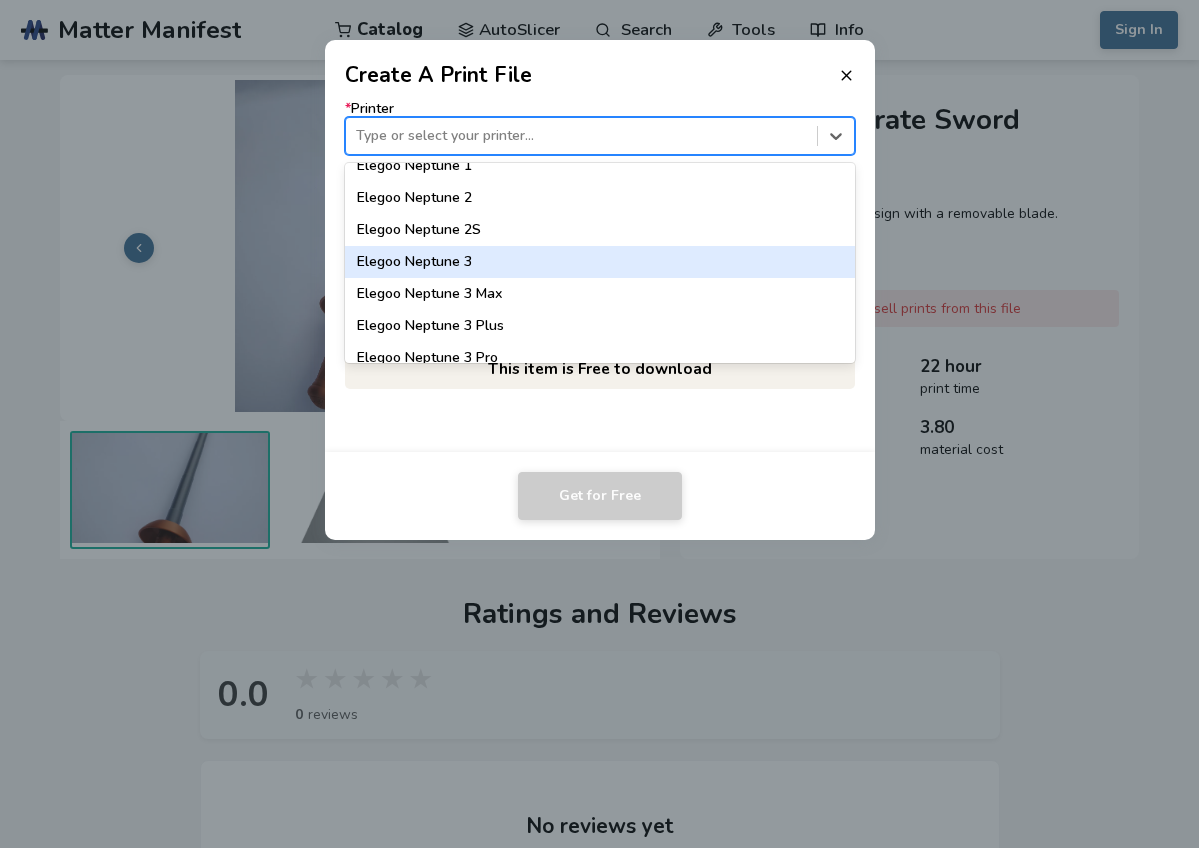 click on "Elegoo Neptune 3" at bounding box center [600, 262] 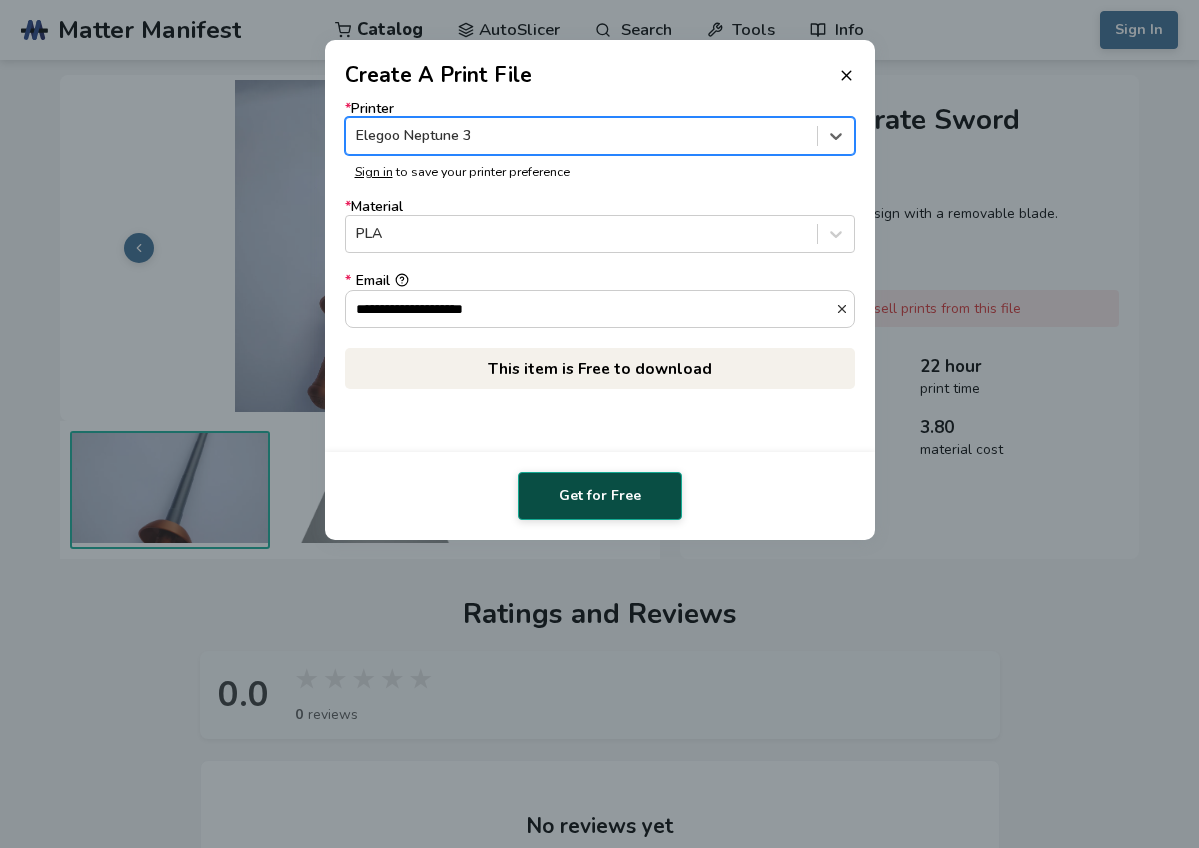 click on "Get for Free" at bounding box center (600, 496) 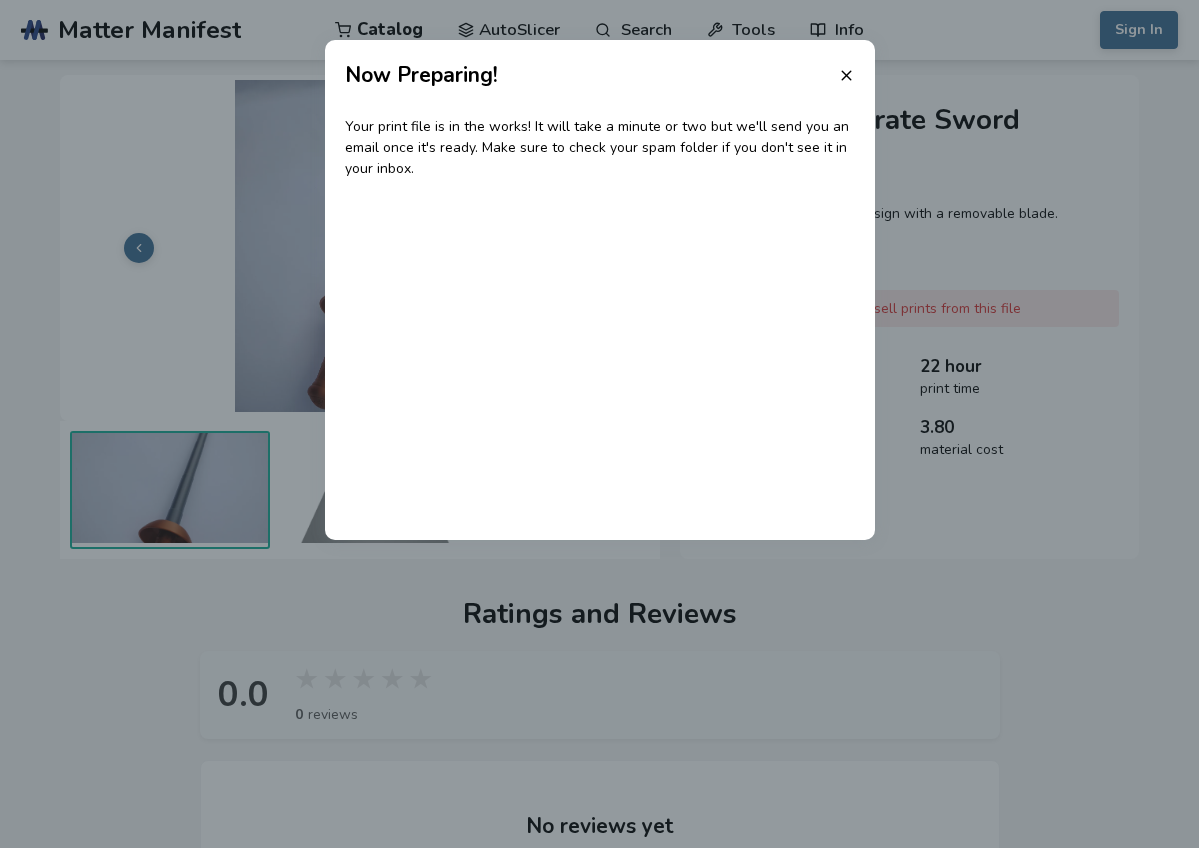 click on "Your print file is in the works! It will take a minute or two but we'll send you an email once it's ready. Make sure to check your spam folder if you don't see it in your inbox." at bounding box center [600, 315] 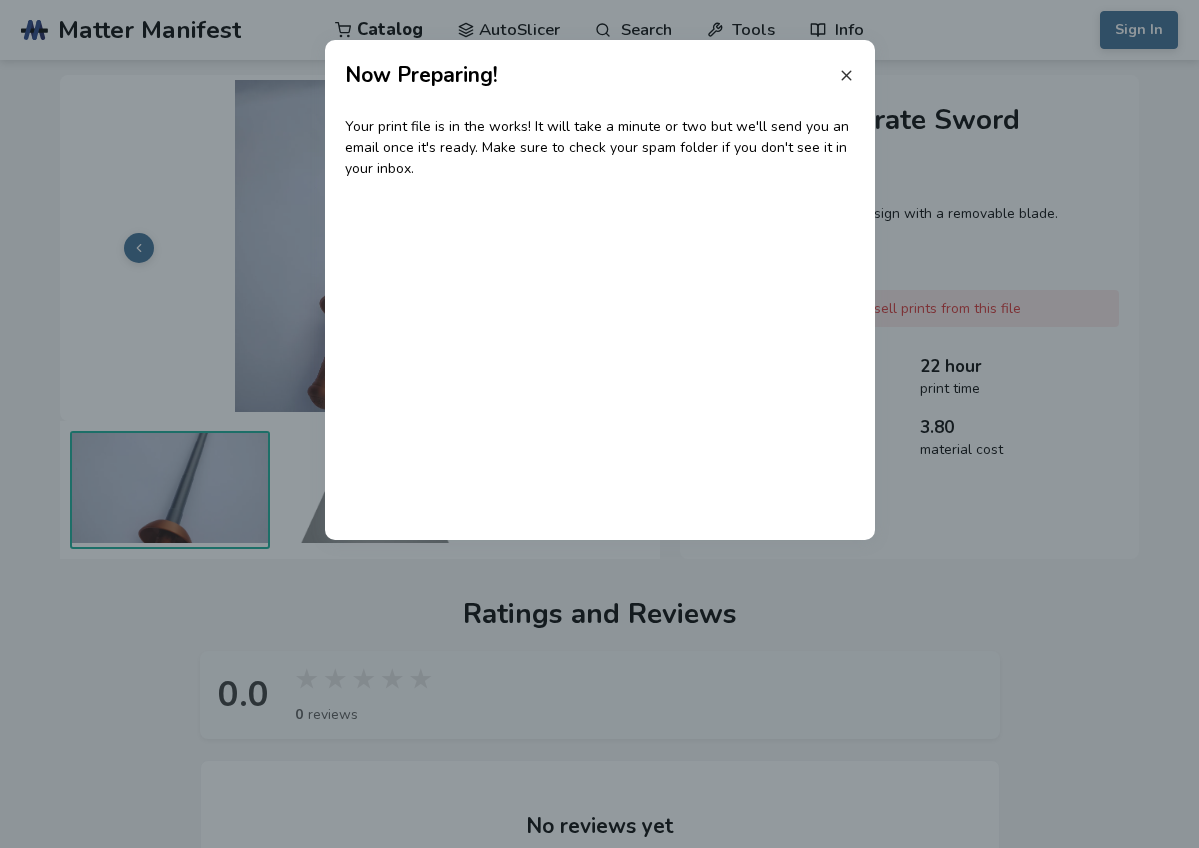 click 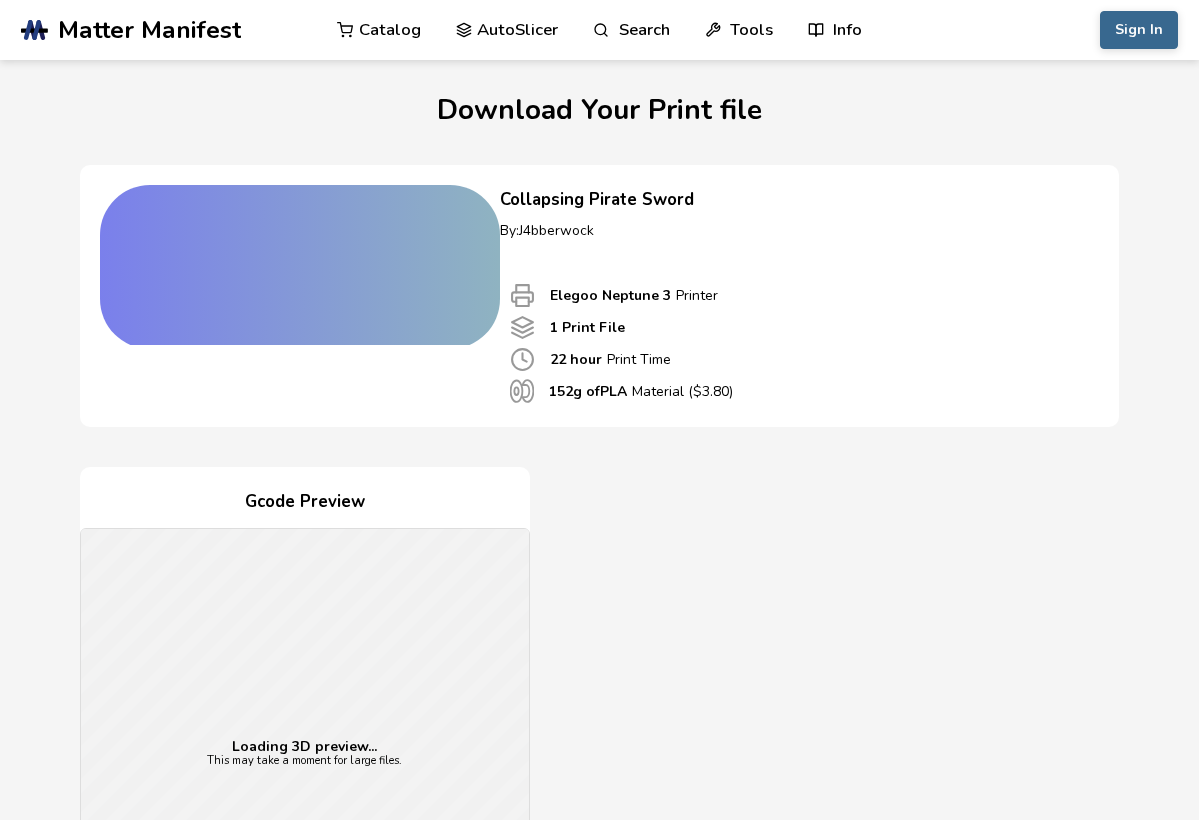 scroll, scrollTop: 0, scrollLeft: 0, axis: both 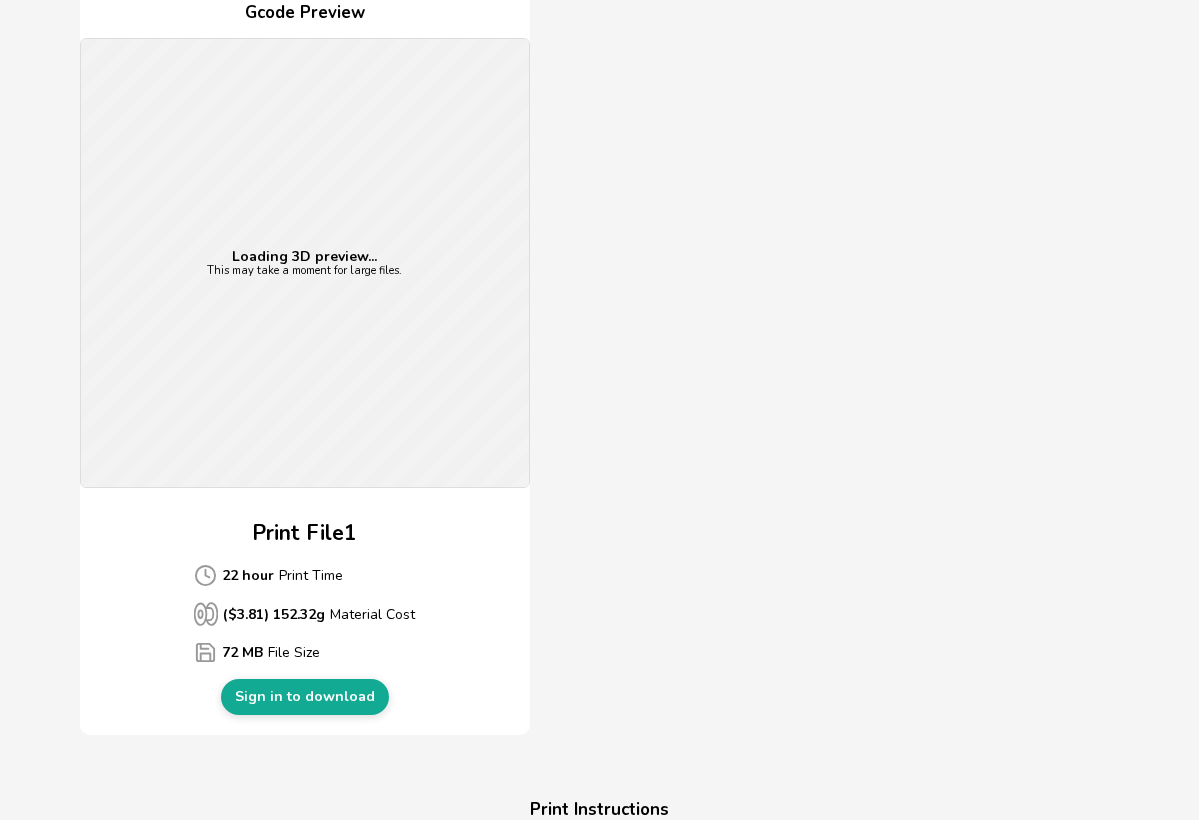 click on "Collapsing Pirate Sword  By:  J4bberwock Elegoo Neptune 3  Printer 1   Print File   22 hour  Print Time 152 g of  PLA   Material ($ 3.80 )" at bounding box center (799, -200) 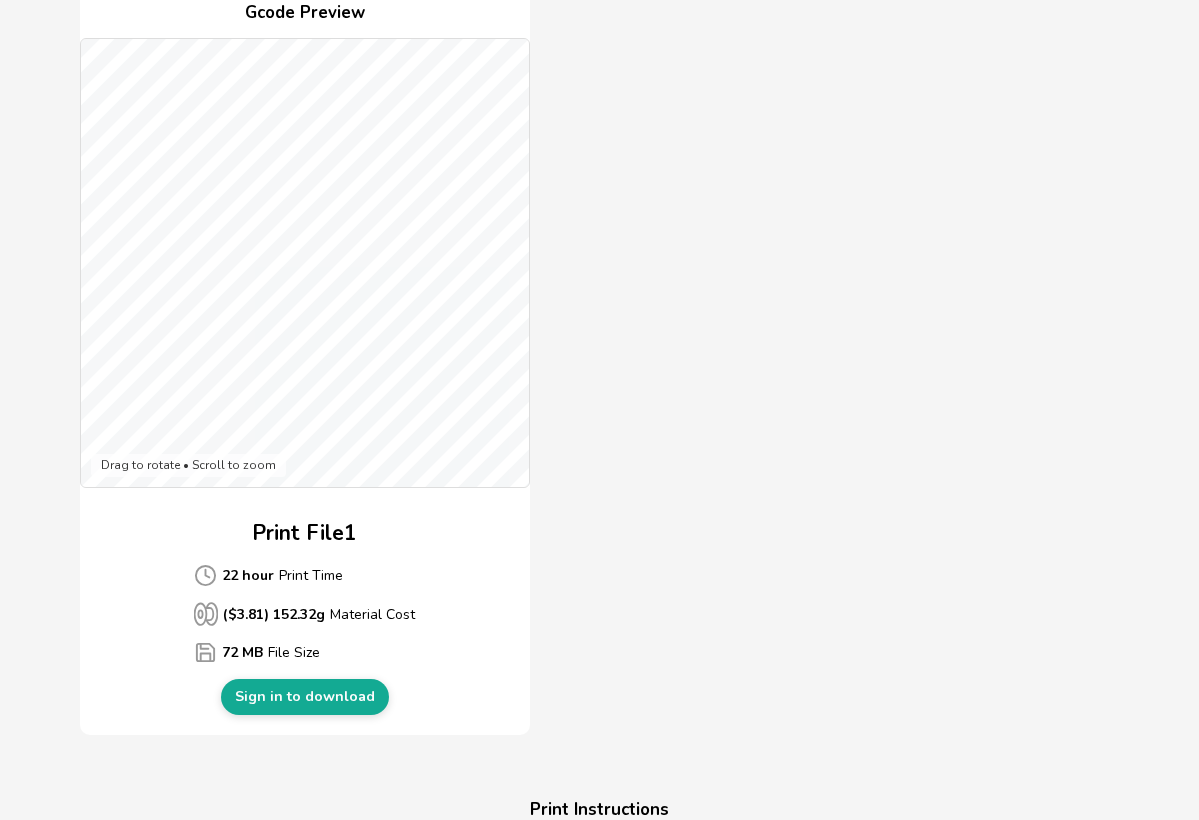 click on "Collapsing Pirate Sword  By:  J4bberwock Elegoo Neptune 3  Printer 1   Print File   22 hour  Print Time 152 g of  PLA   Material ($ 3.80 )" at bounding box center (599, -197) 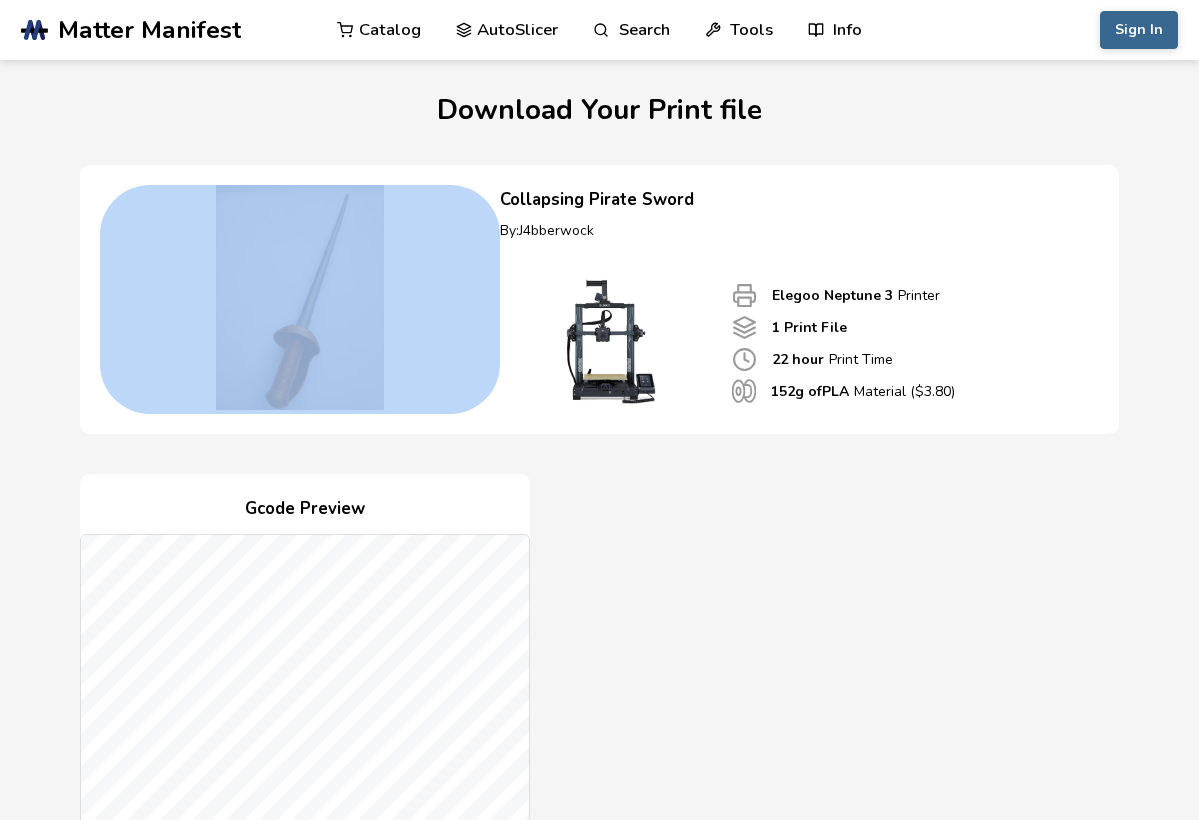 click at bounding box center [300, 297] 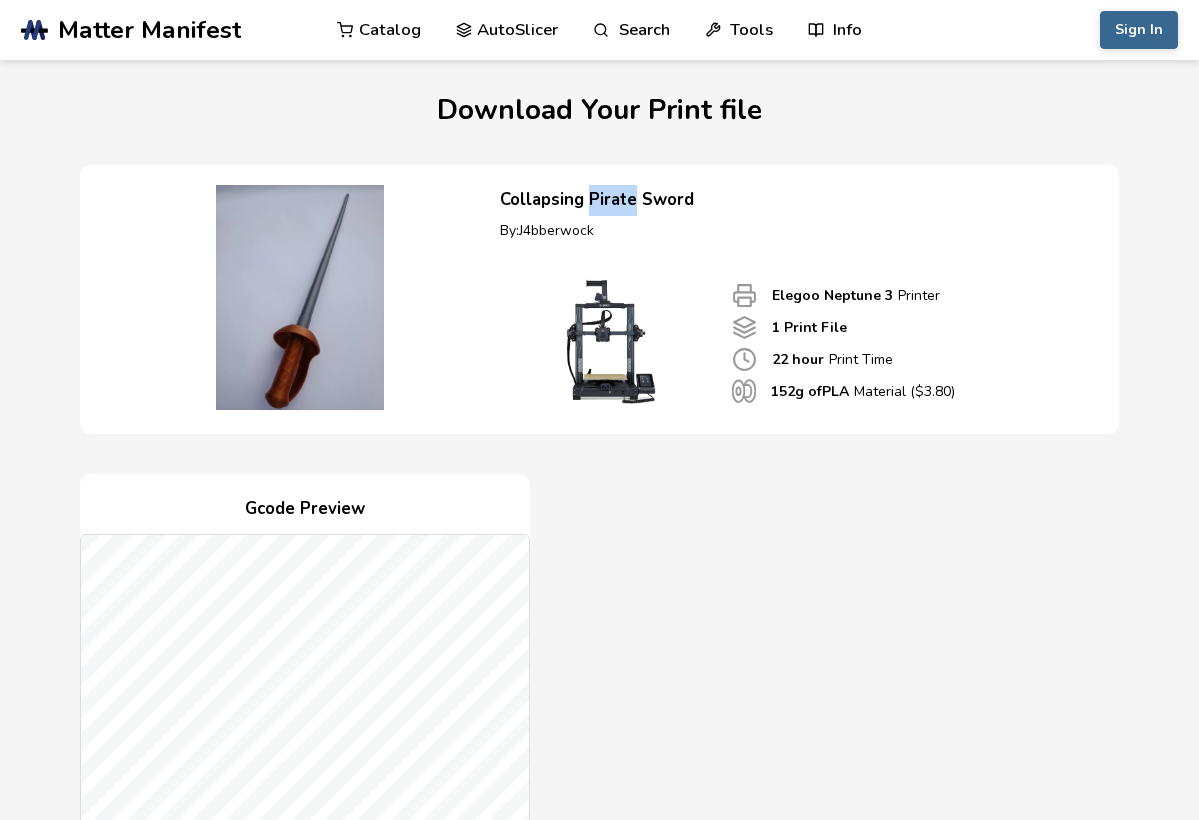 click on "Collapsing Pirate Sword" at bounding box center [799, 200] 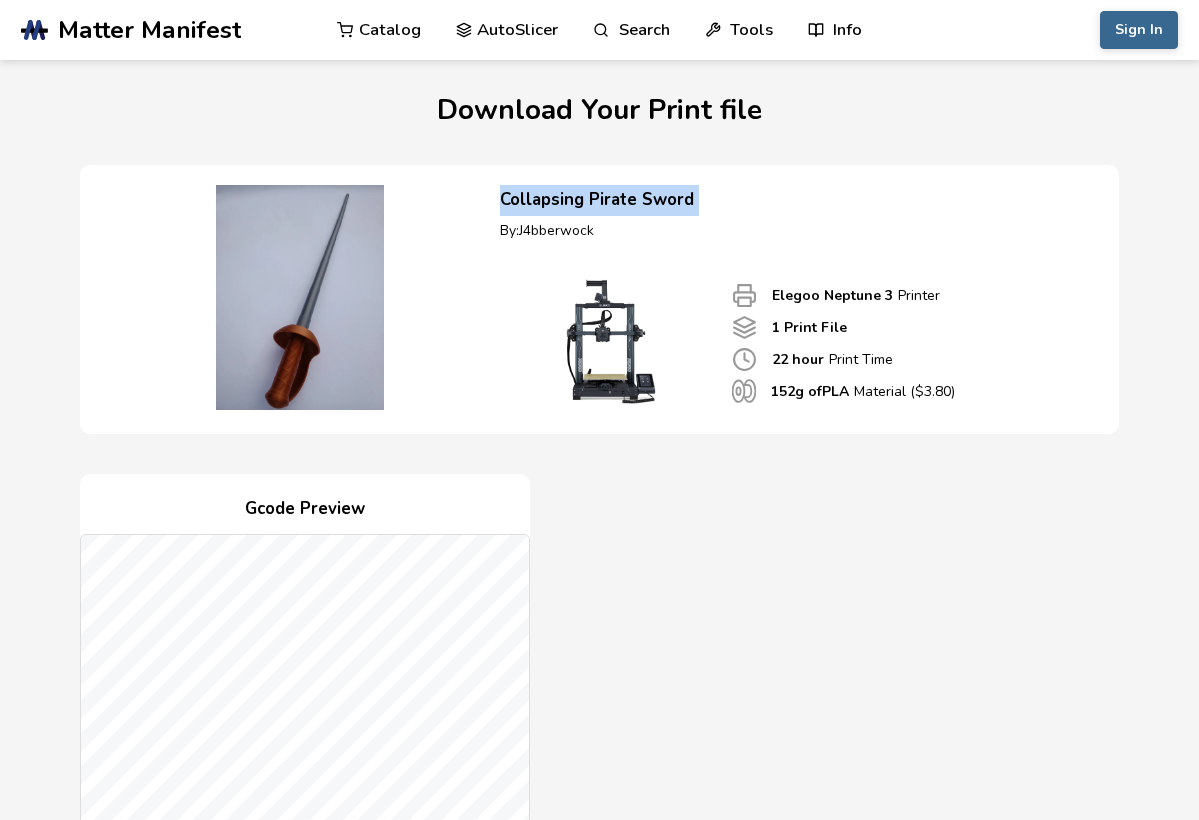 click on "Collapsing Pirate Sword" at bounding box center [799, 200] 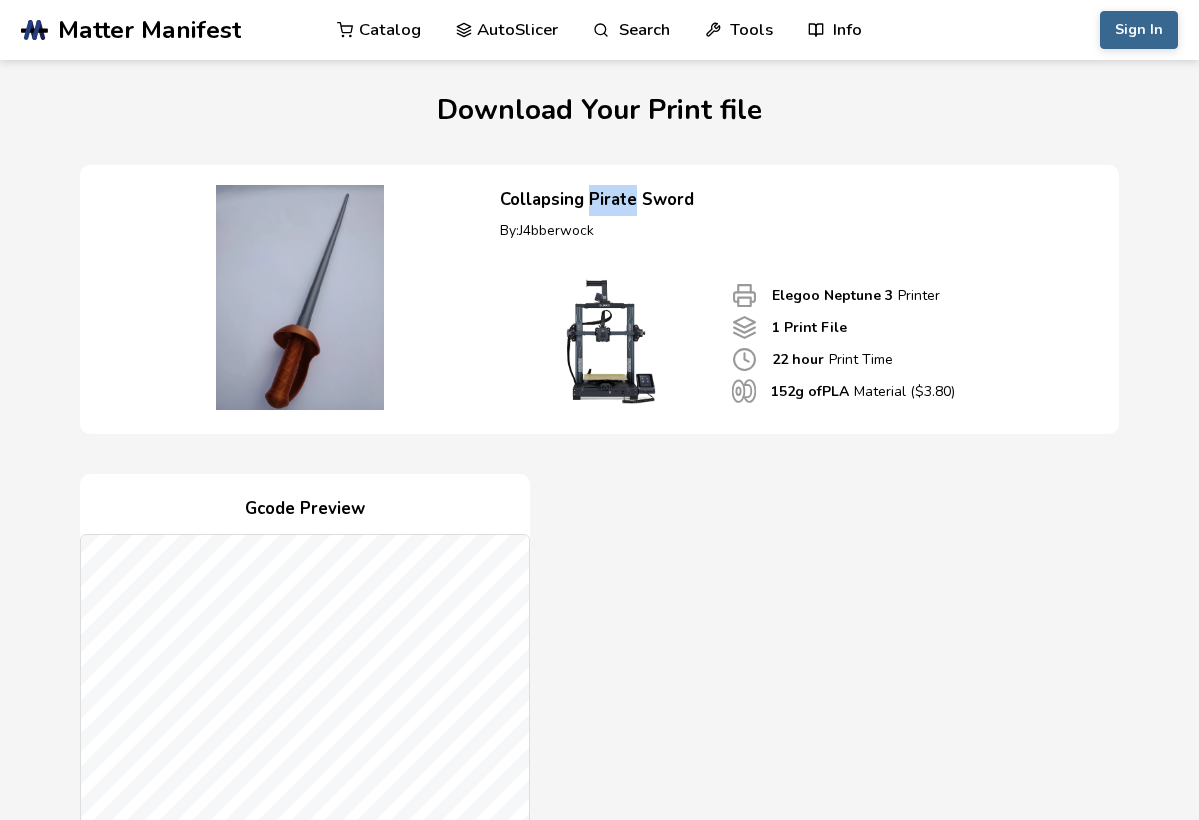 click on "Collapsing Pirate Sword" at bounding box center [799, 200] 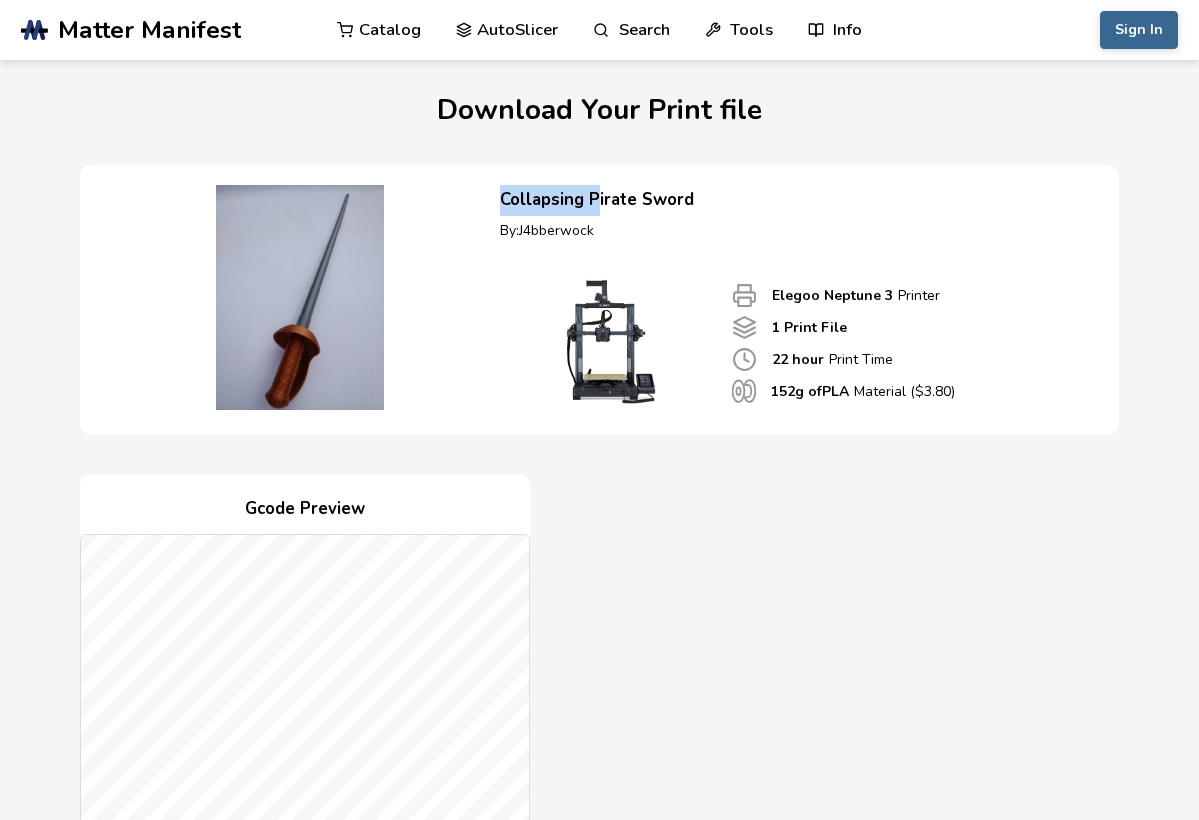drag, startPoint x: 594, startPoint y: 193, endPoint x: 593, endPoint y: 169, distance: 24.020824 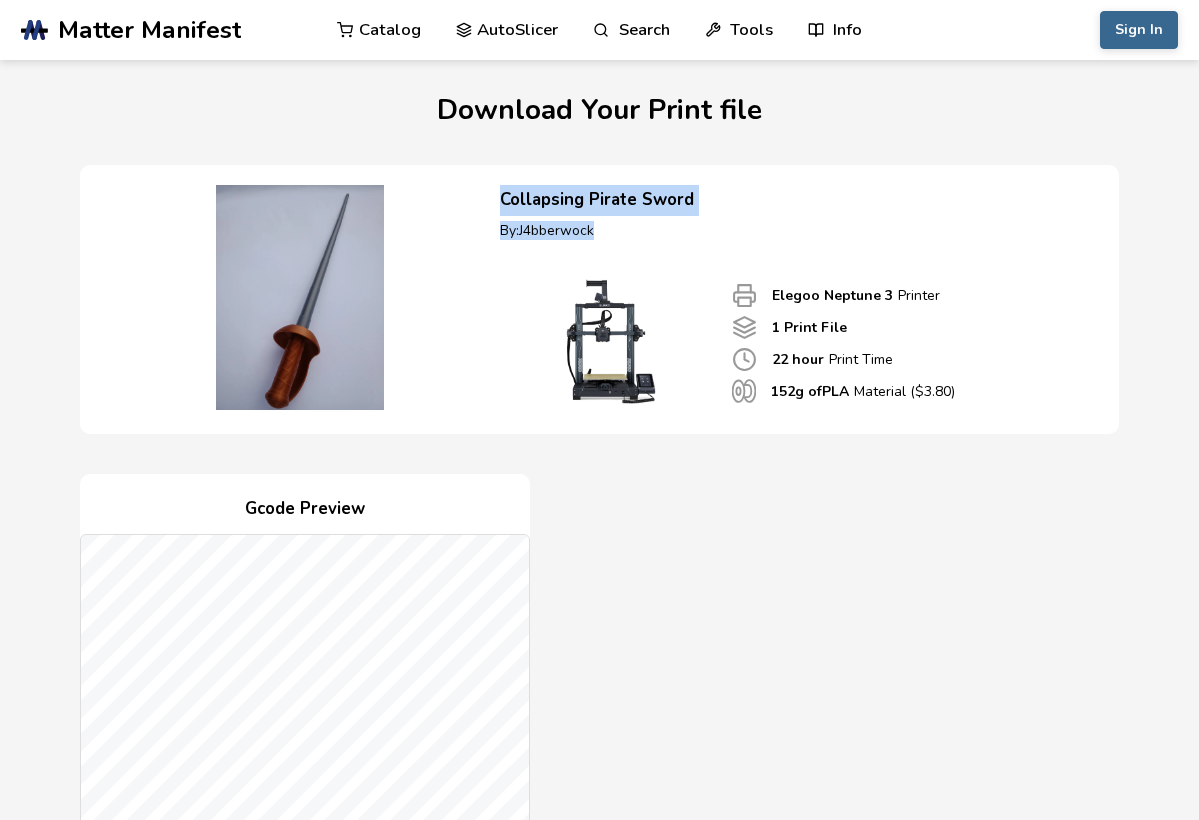 drag, startPoint x: 590, startPoint y: 244, endPoint x: 882, endPoint y: 133, distance: 312.386 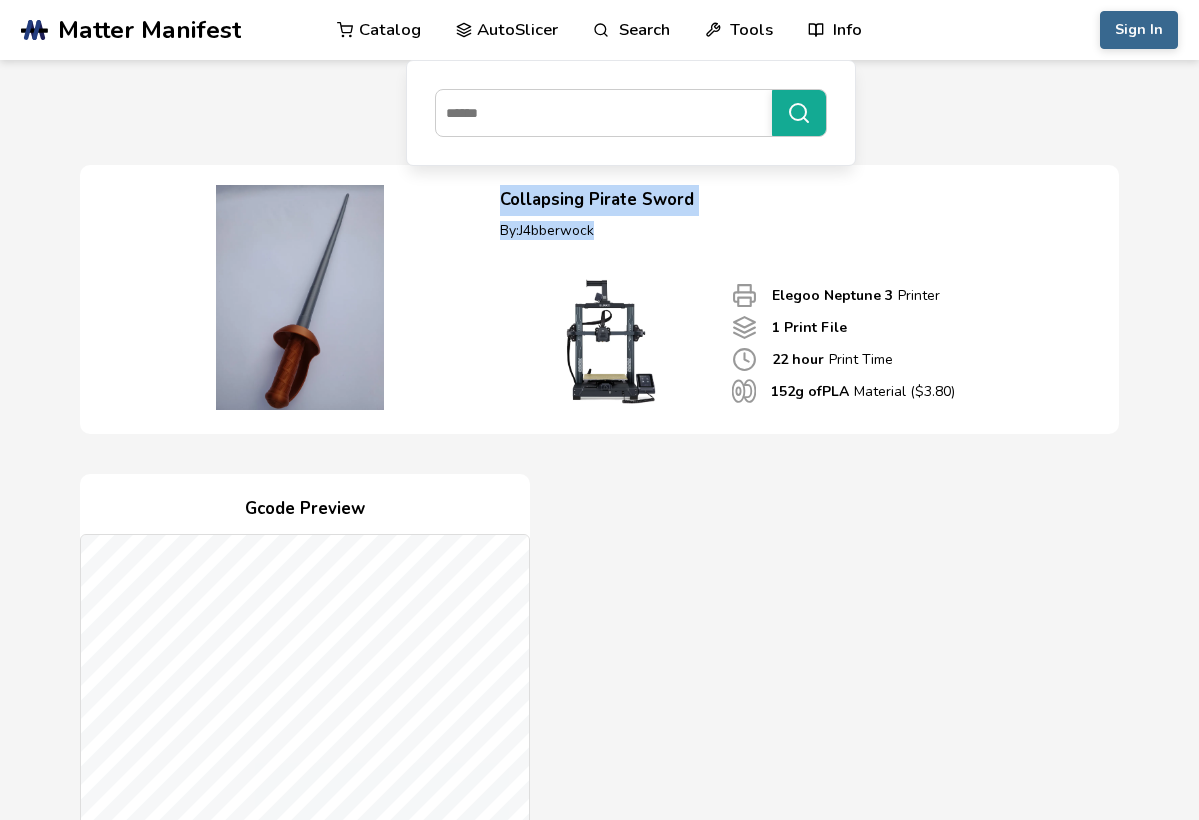 click on "Catalog" at bounding box center [379, 30] 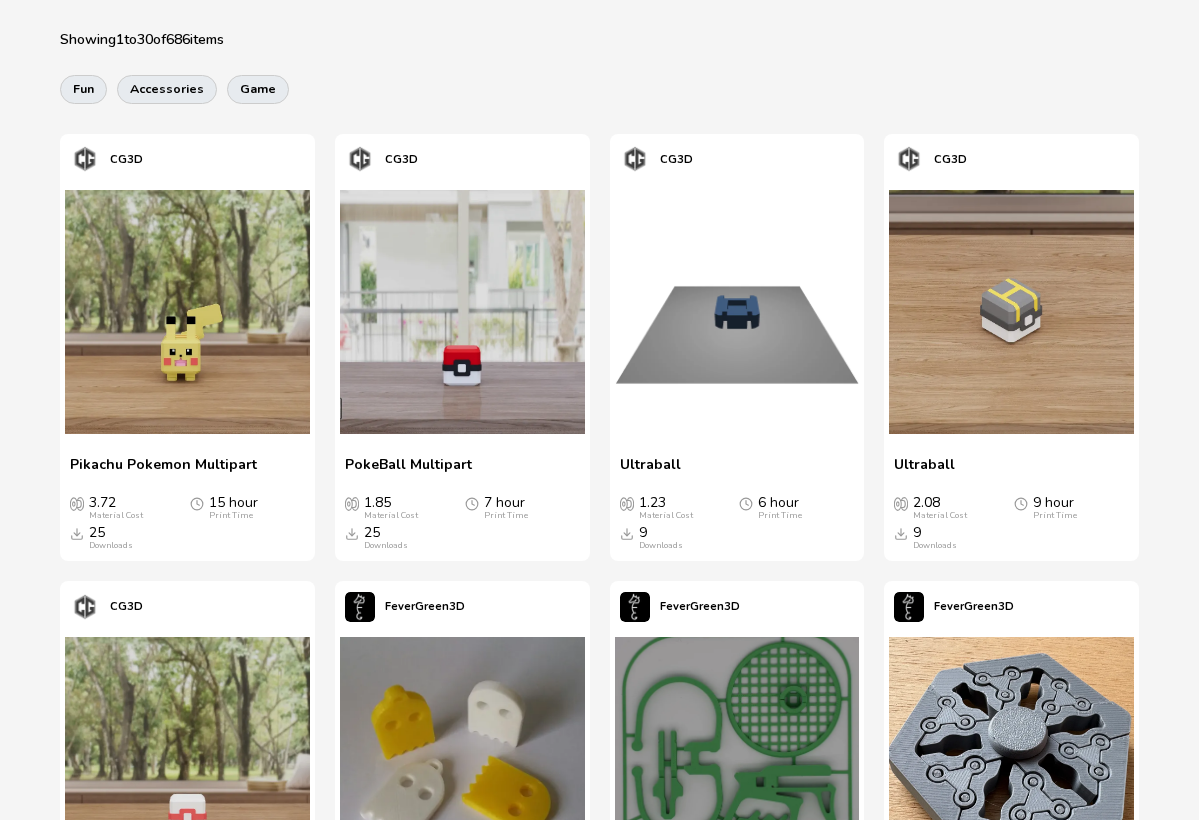 scroll, scrollTop: 585, scrollLeft: 0, axis: vertical 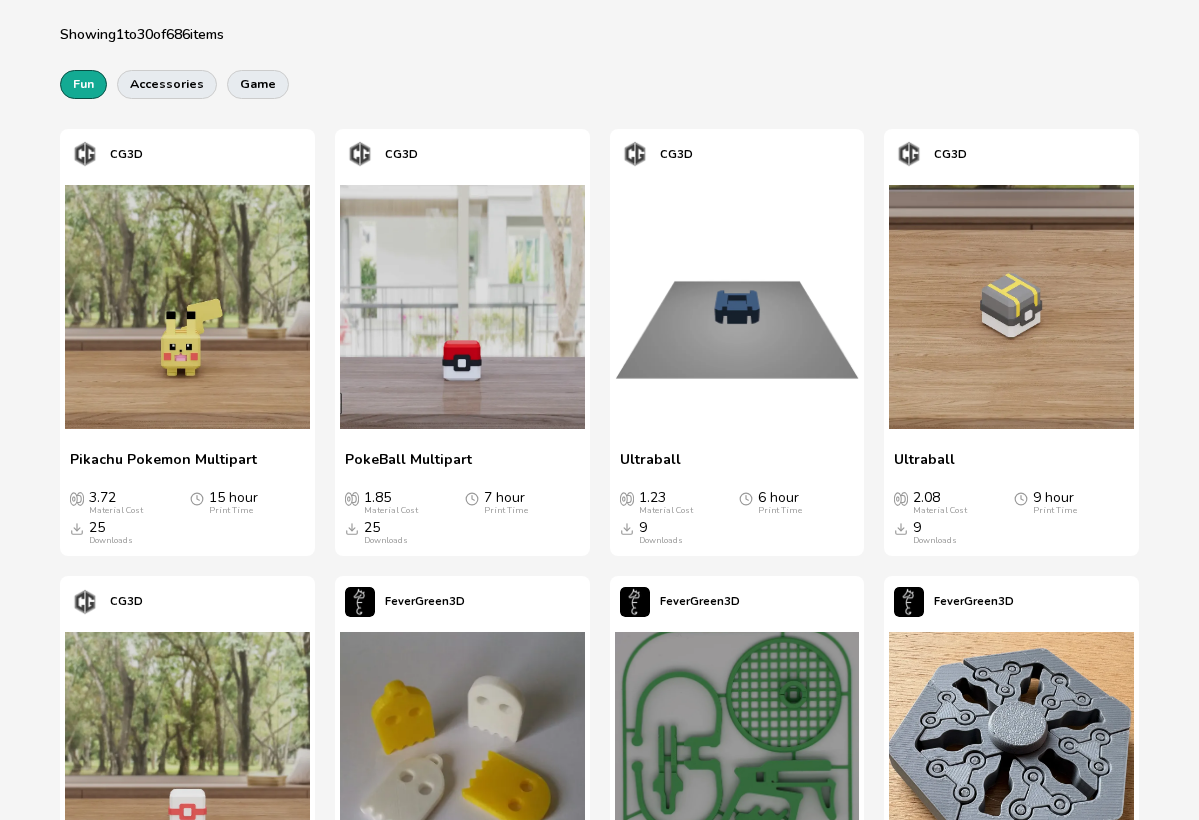click on "fun" at bounding box center (83, 84) 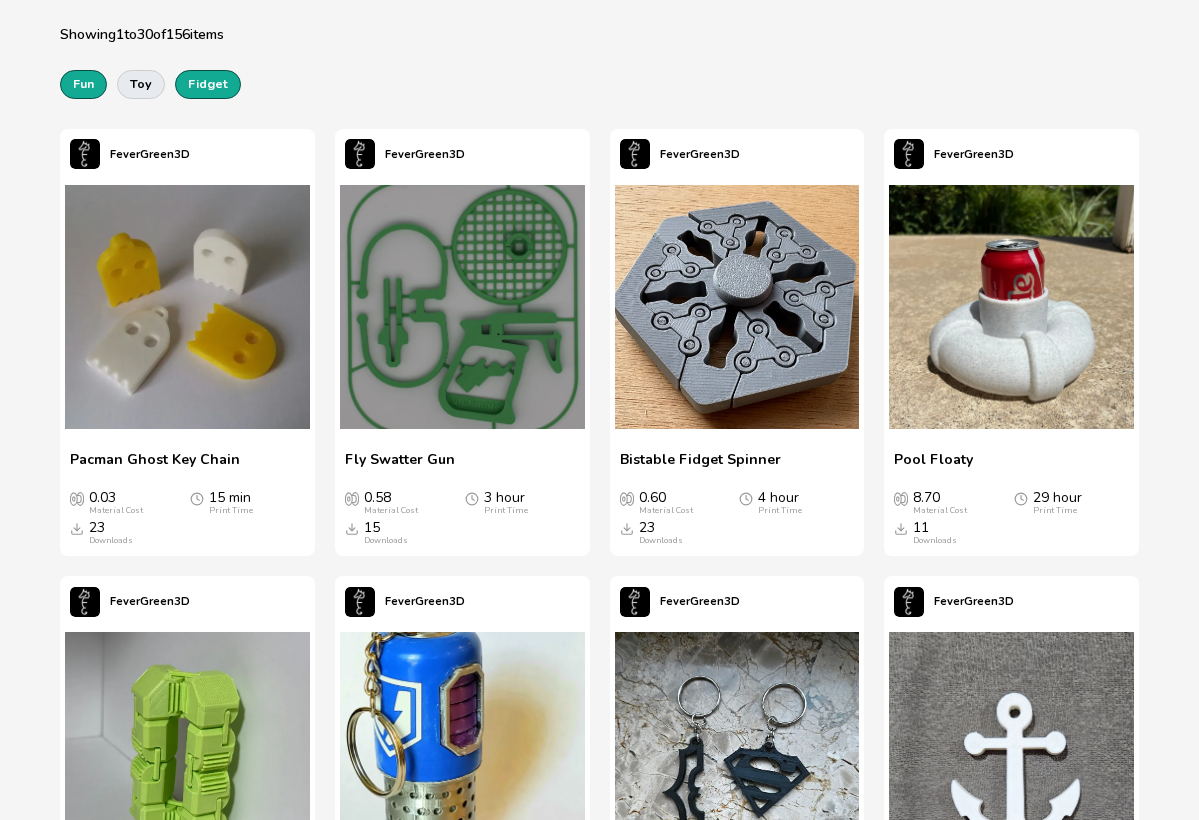 click on "fidget" at bounding box center (208, 84) 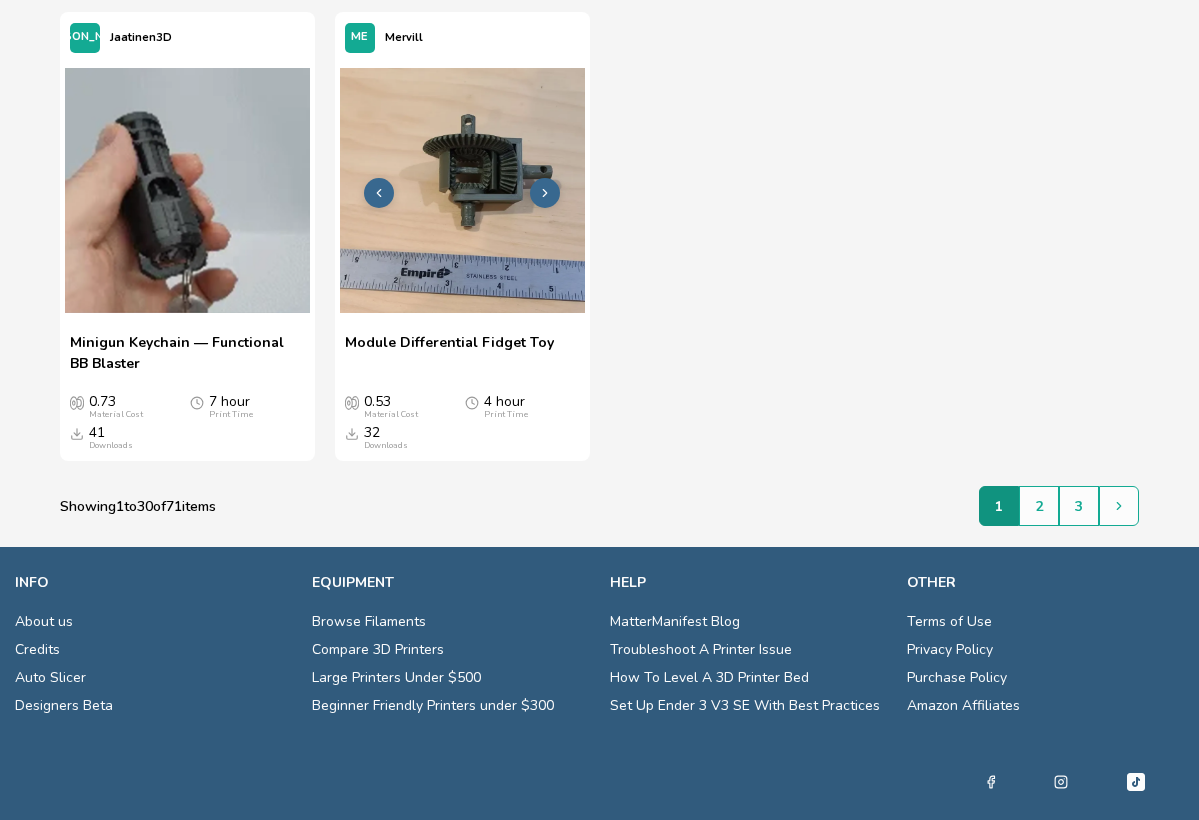 scroll, scrollTop: 3921, scrollLeft: 0, axis: vertical 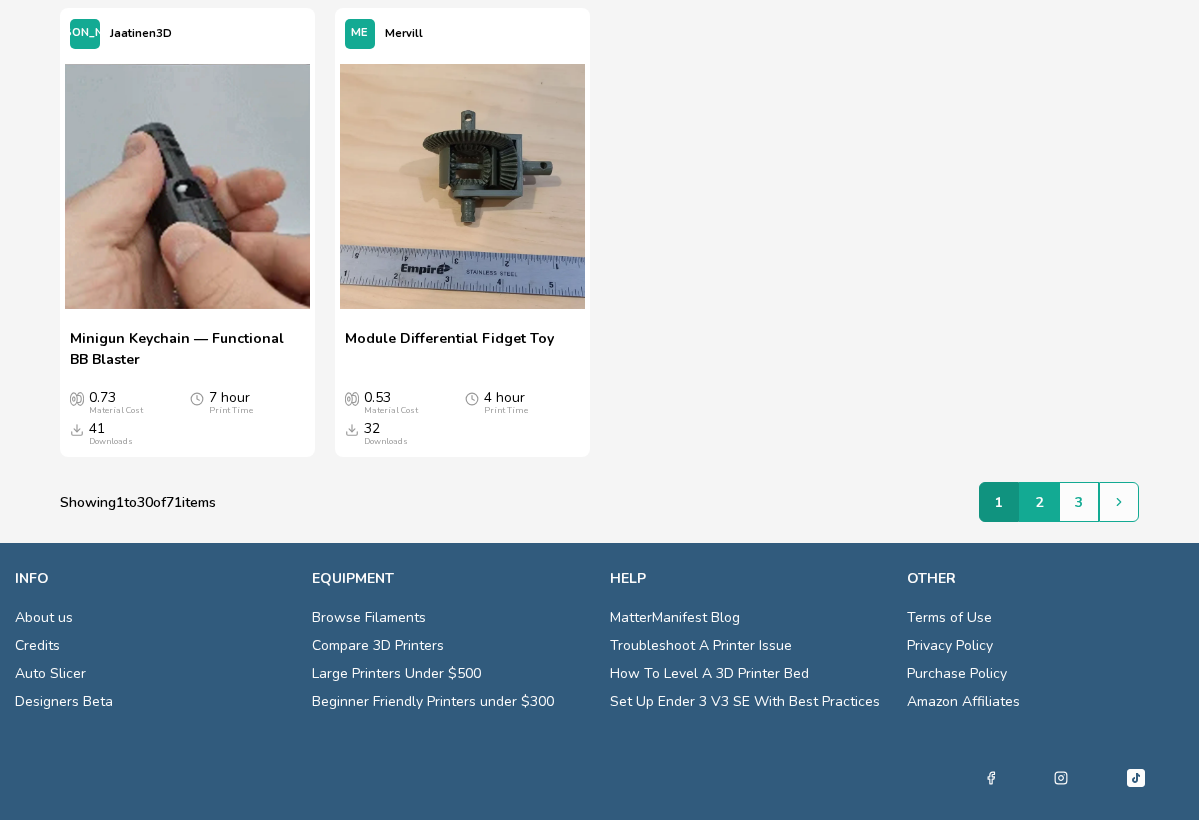 click on "2" at bounding box center [1039, 502] 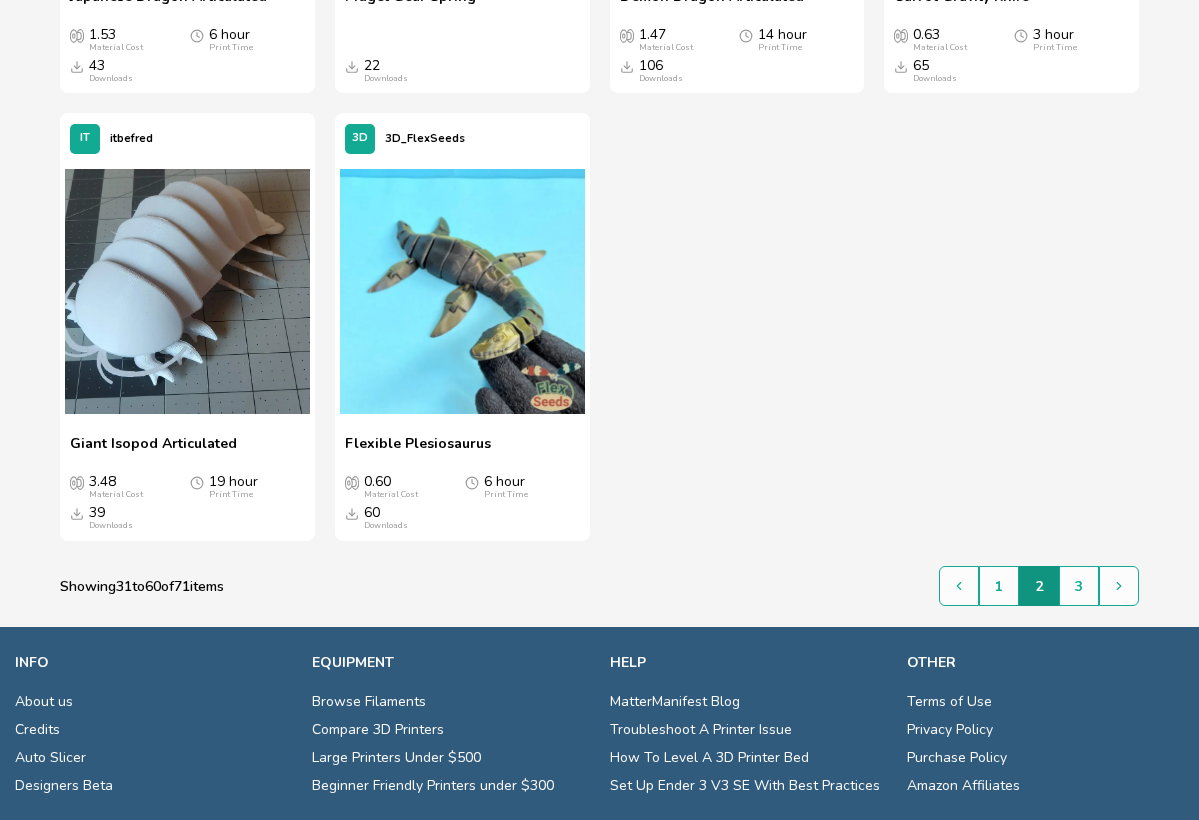 scroll, scrollTop: 3742, scrollLeft: 0, axis: vertical 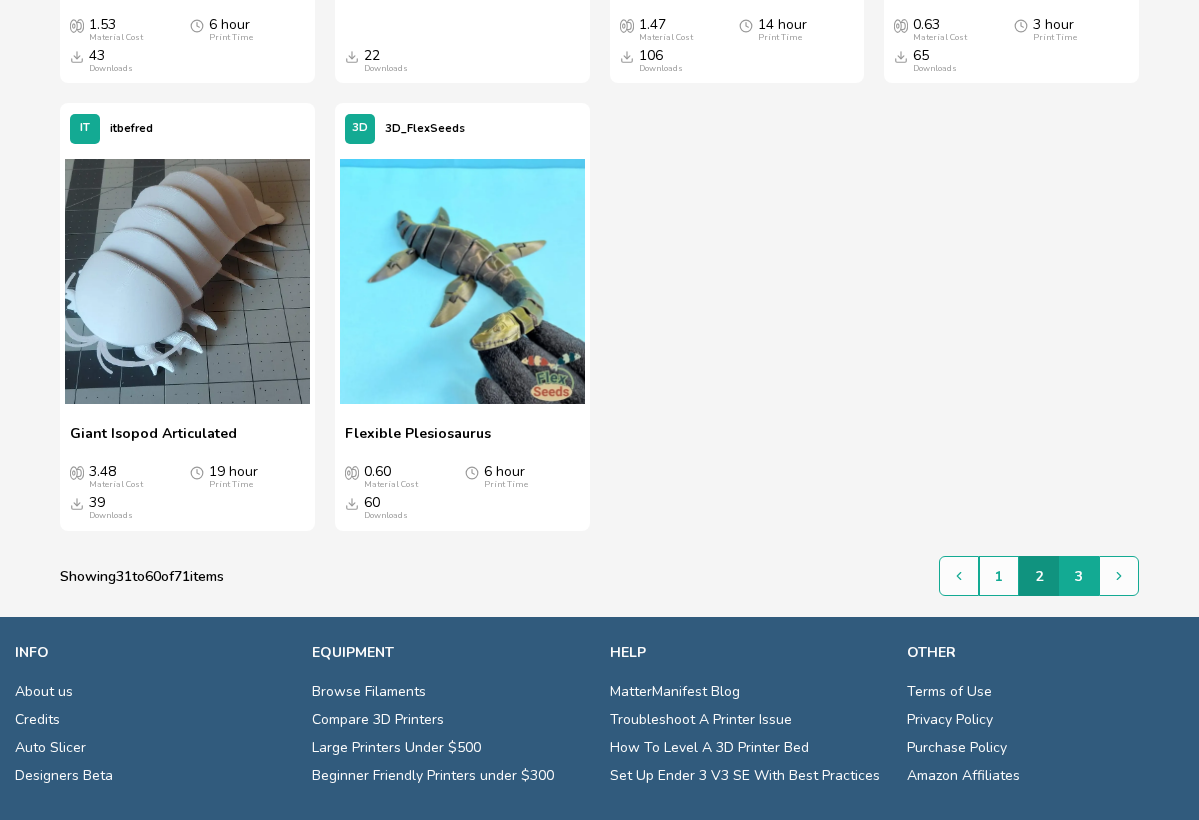 click on "3" at bounding box center [1079, 576] 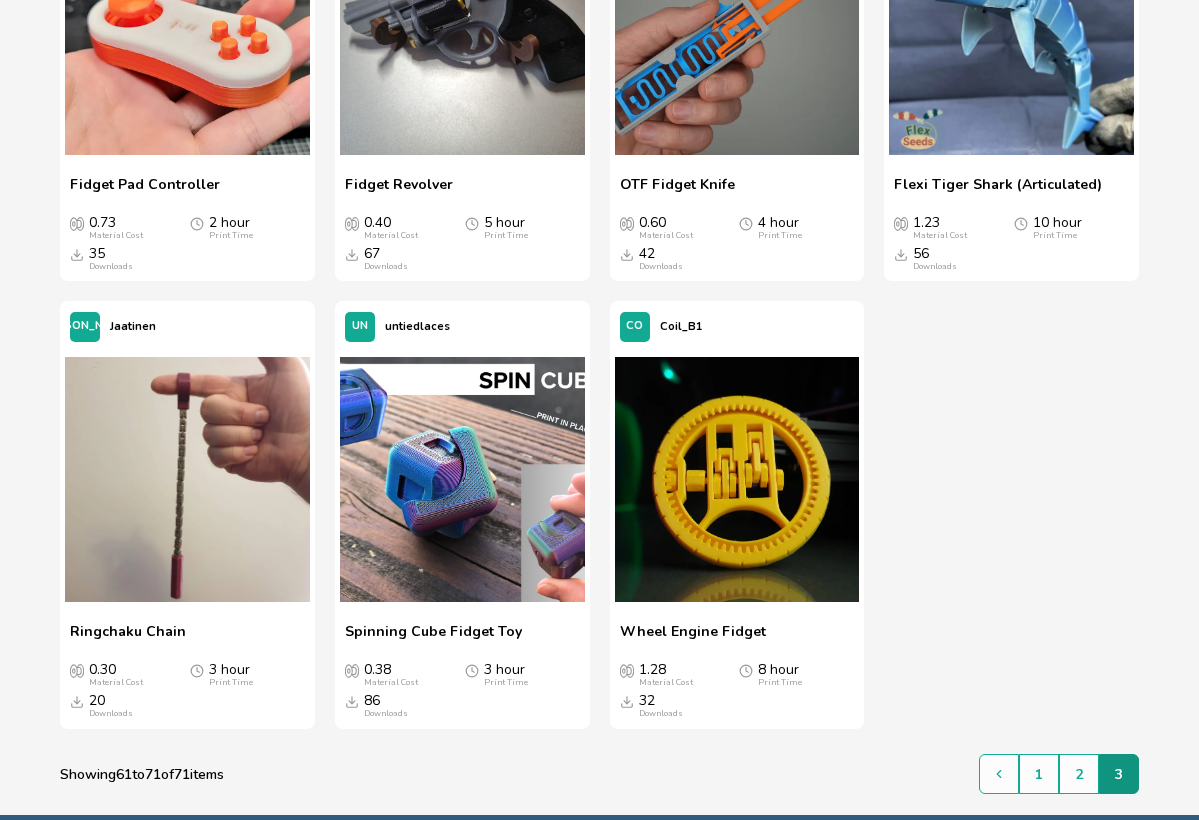 scroll, scrollTop: 1334, scrollLeft: 0, axis: vertical 